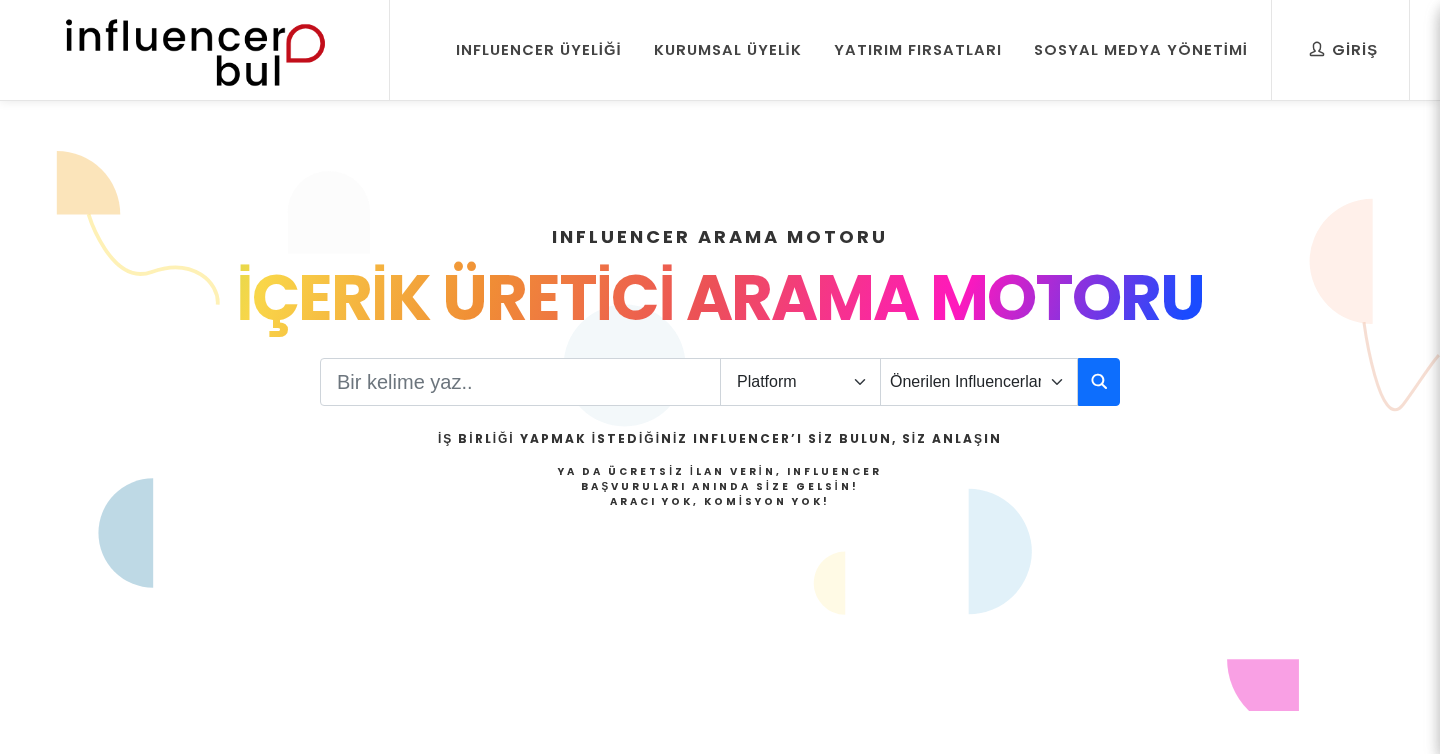 scroll, scrollTop: 267, scrollLeft: 0, axis: vertical 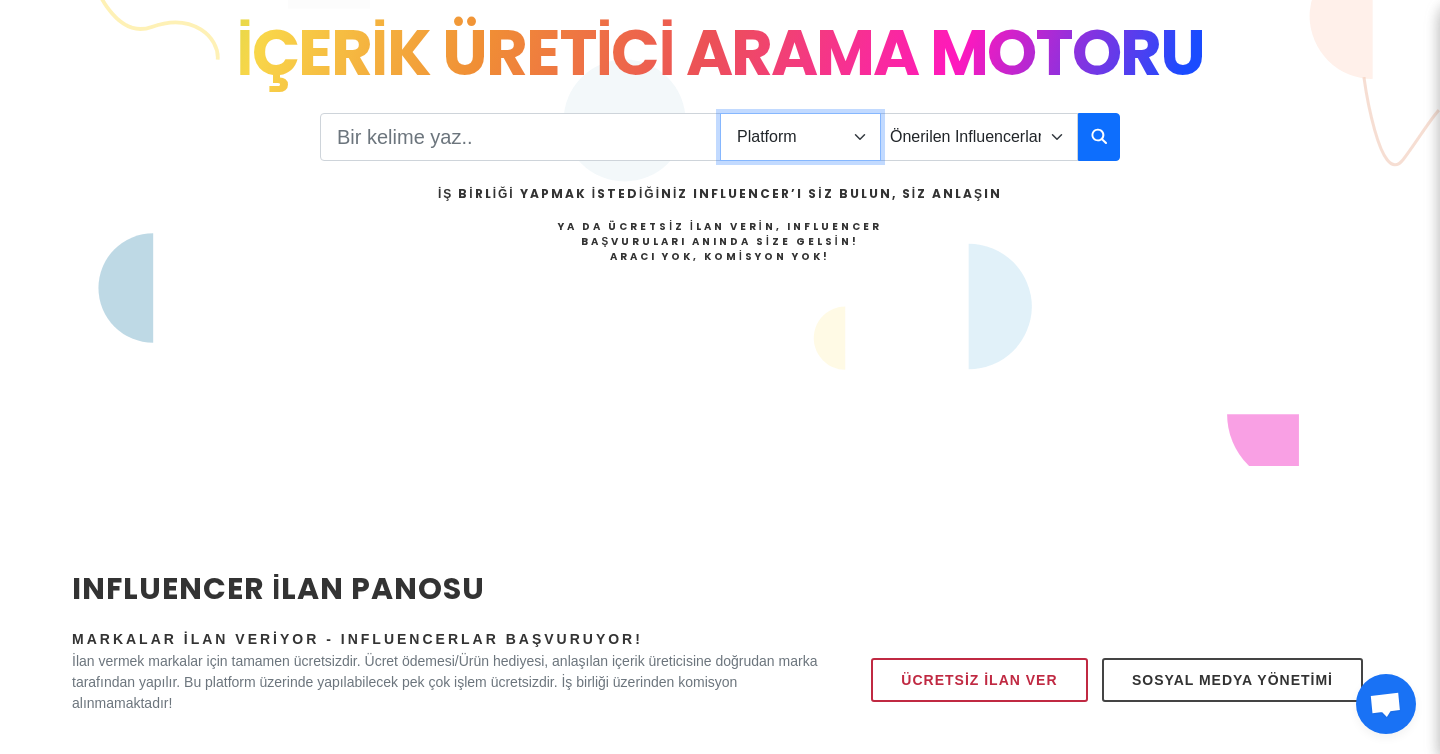 click on "Platform
Instagram
Facebook
Youtube
Tiktok
Twitter
Twitch" at bounding box center [800, 137] 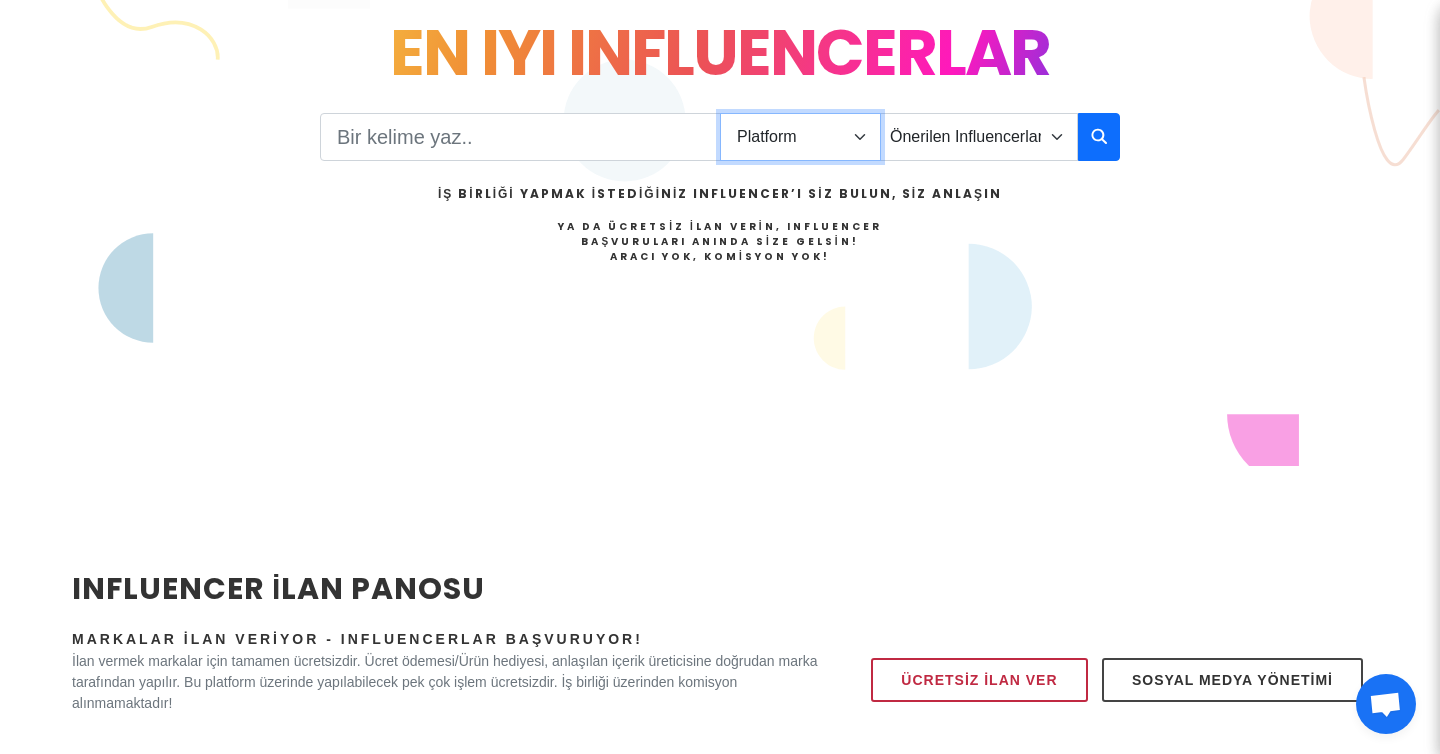 select on "1" 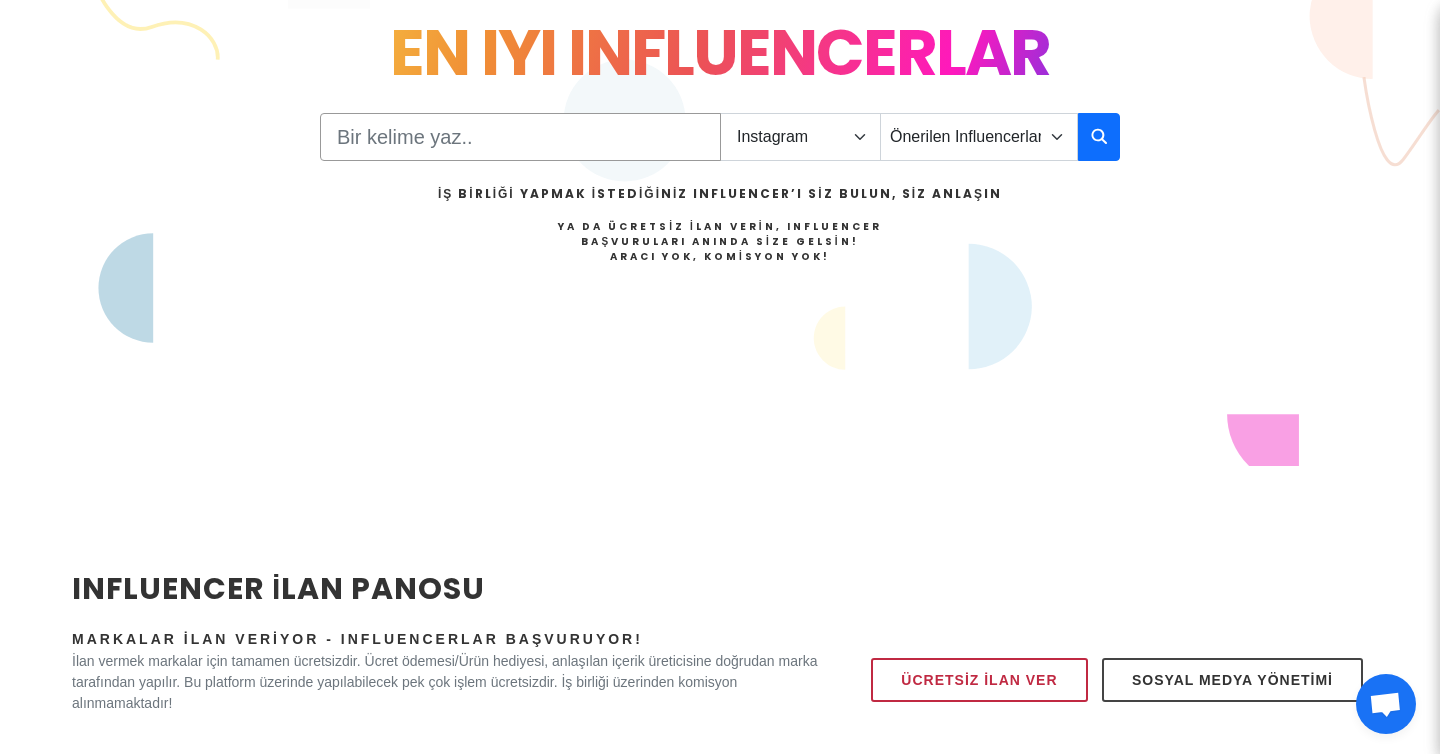 click at bounding box center (520, 137) 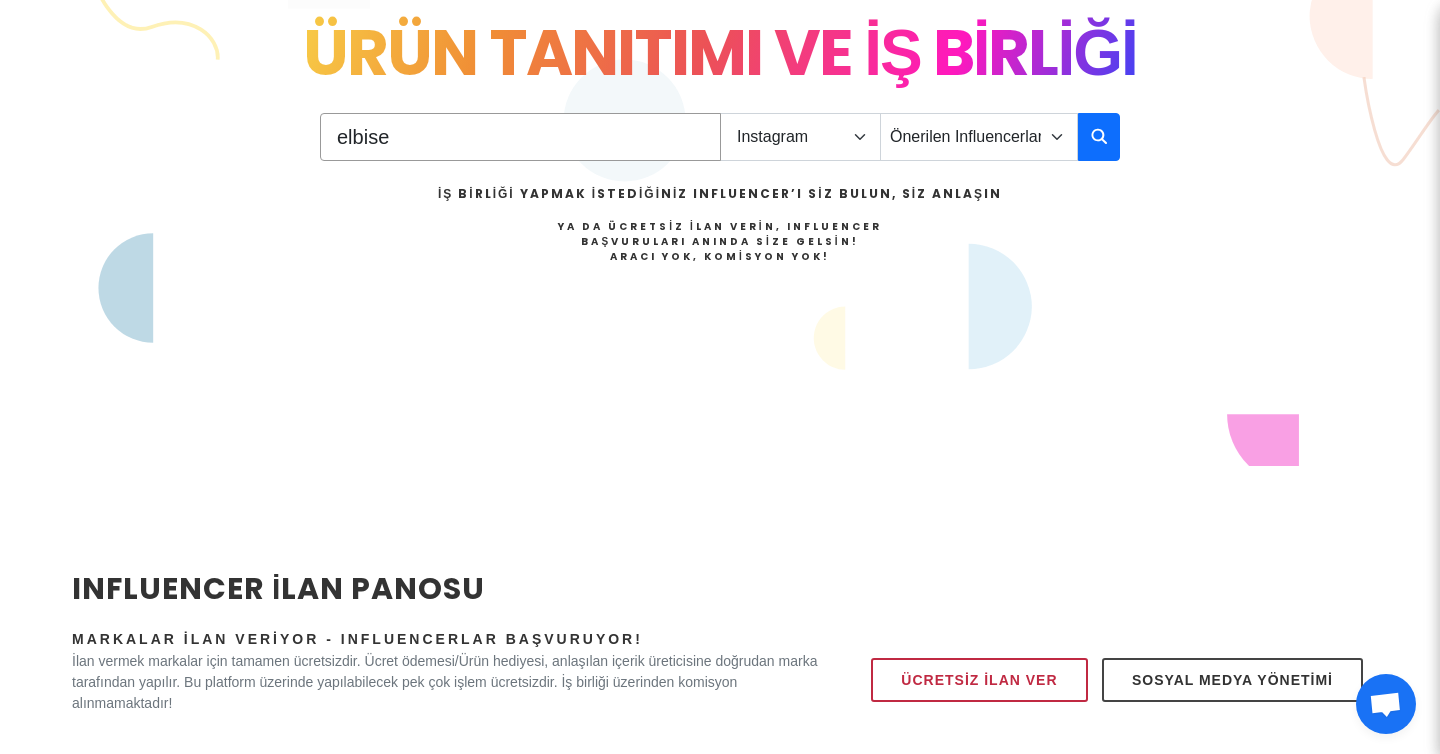 type on "elbise" 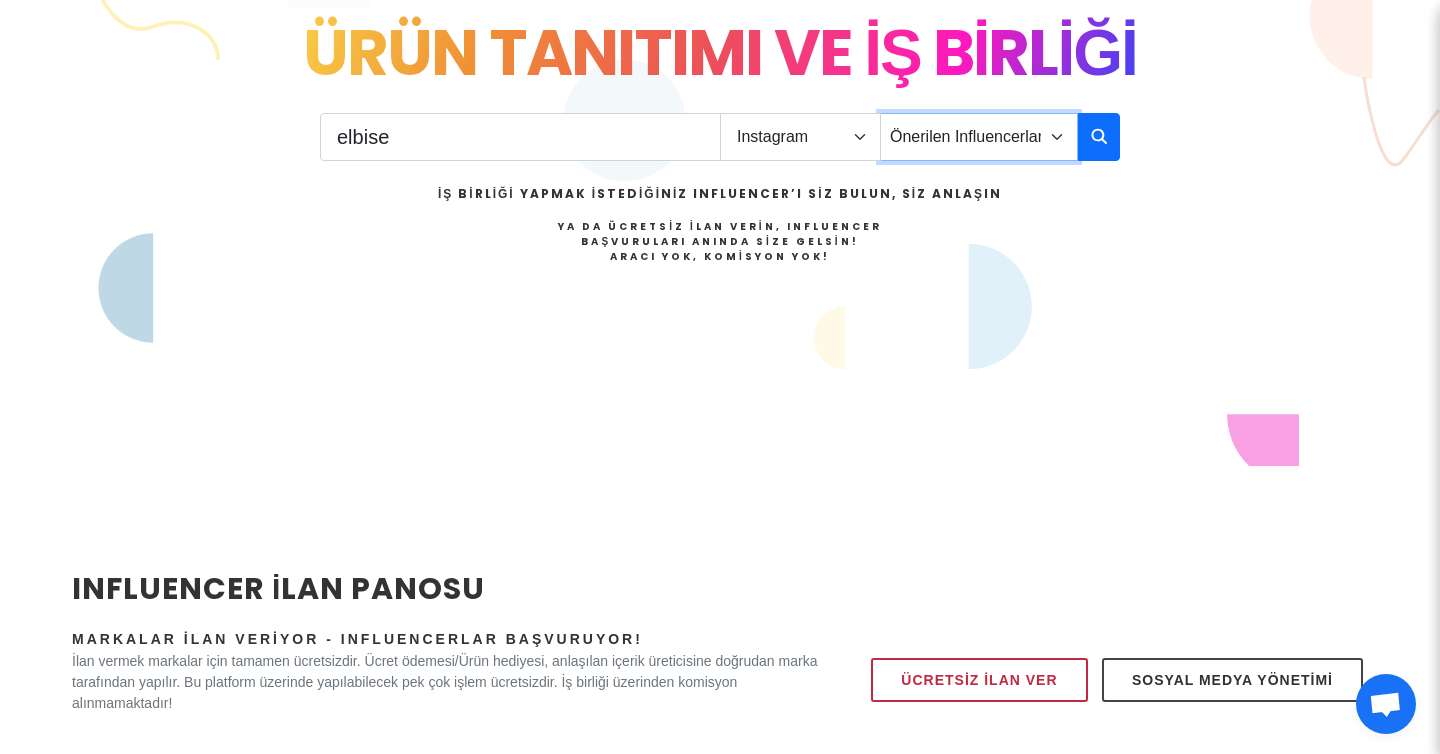 click on "Önerilen Influencerlar
Aile & Çocuk & Ebeveyn
Alışveriş & Giyim & Aksesuar
Araba & Motorsiklet
Astroloji
Bahçe
Bilim
Dans
Doğa & Macera
Ekonomi & Finans & Borsa & Kripto
Emlak & İnşaat
Estetik & Güzellik
Ev & Dekorasyon & Mobilya
Eğitim
Eğlence & Yaşam
Felsefe
Fitnes & Yoga
Fotoğraf
Gezi & Seyahat
Haber & Basın & Yayın
Hayvanlar
Hobi & Deneyim
Kitap & Yazar
Kişisel Gelişim
Komik
Kültür & Sanat
Magazin
Makyaj & Saç
Mimarlık
Moda
Müzik
Oyun - Gaming
Psikoloji
Sağlık & Beslenme
Sinema & Film & Dizi
Siyaset" at bounding box center [979, 137] 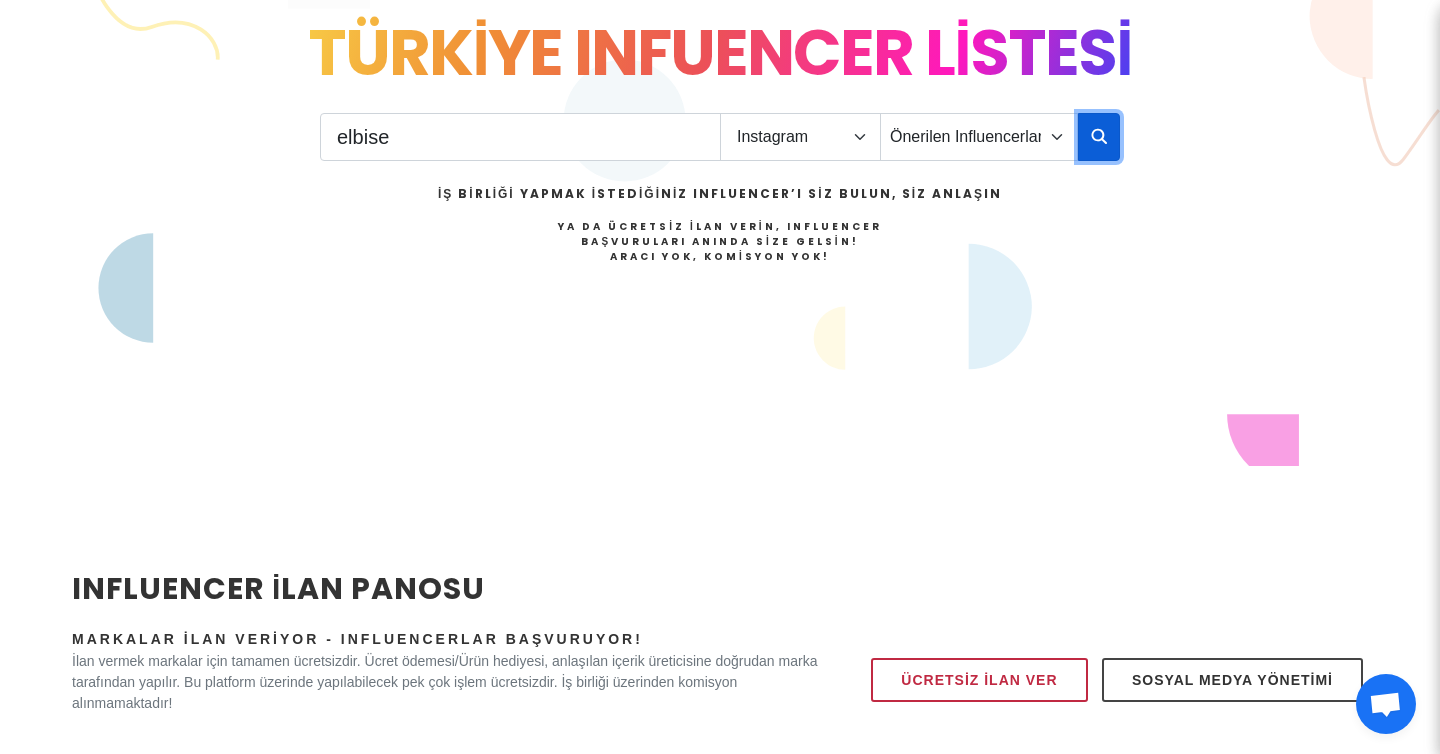 click at bounding box center (1099, 136) 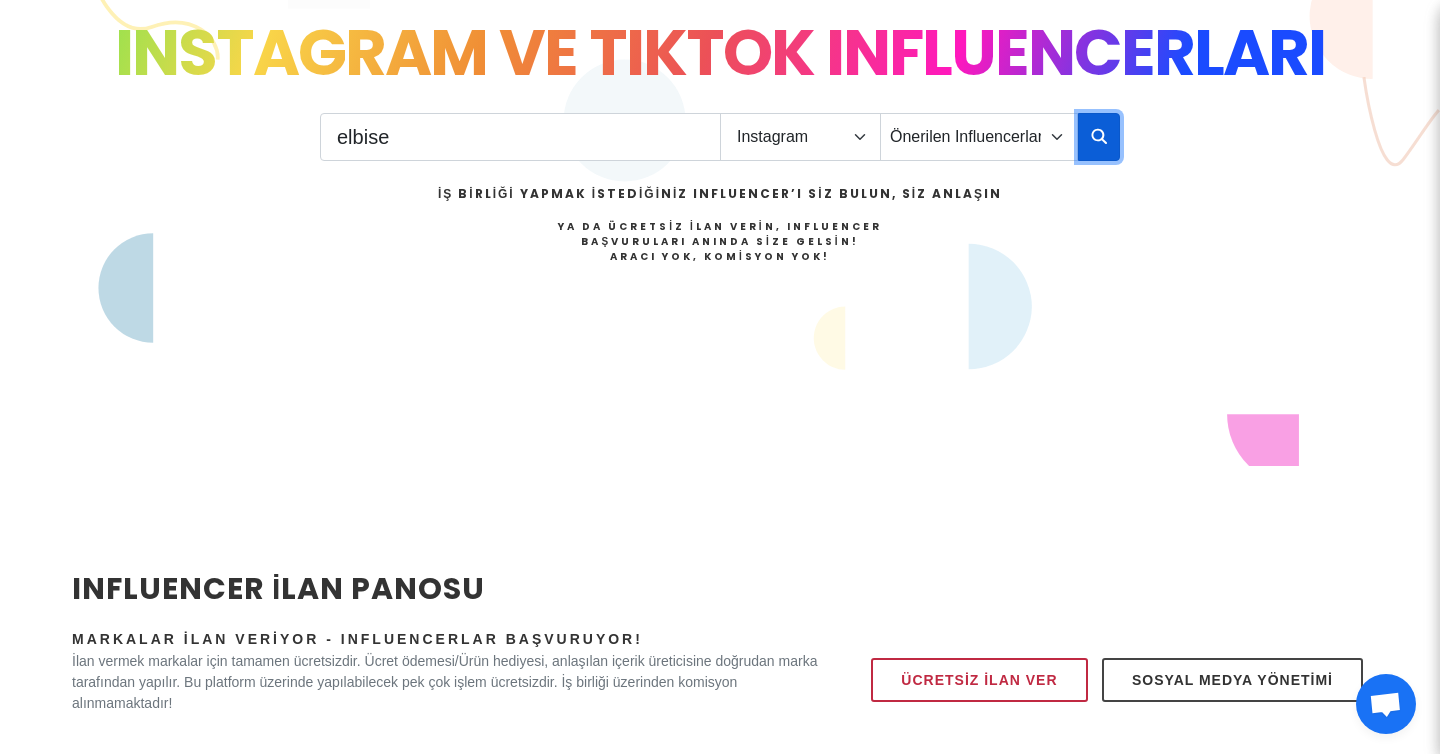 click at bounding box center [1099, 136] 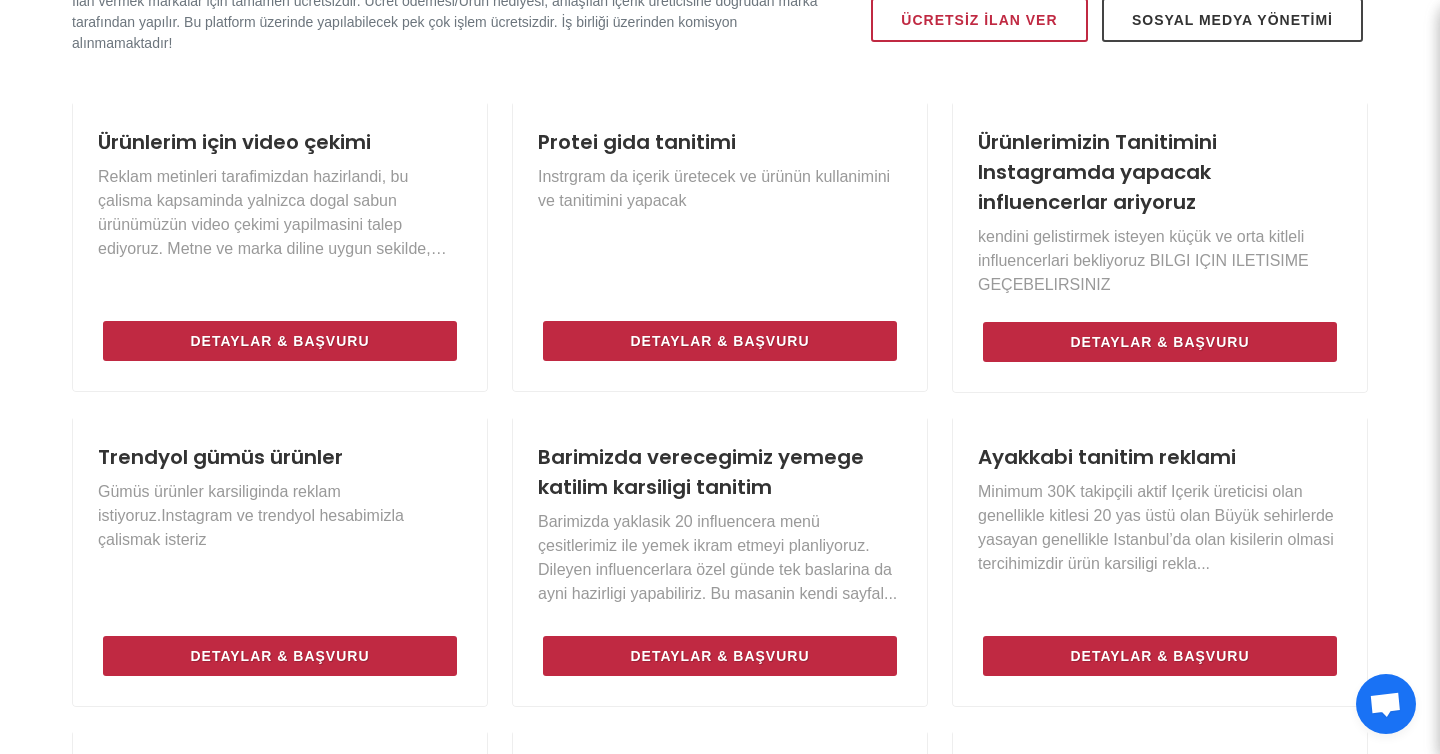 scroll, scrollTop: 909, scrollLeft: 0, axis: vertical 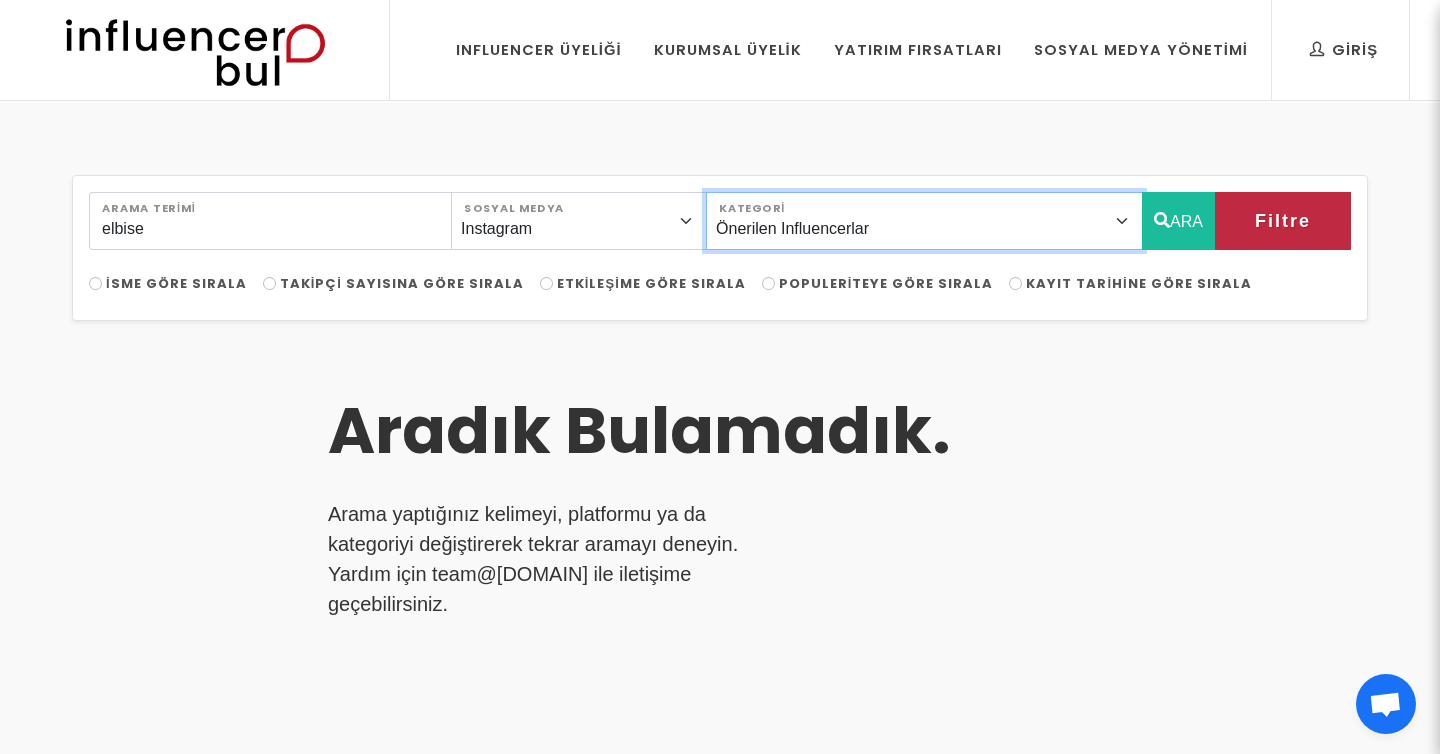 click on "Önerilen Influencerlar
Aile & Çocuk & Ebeveyn
Alışveriş & Giyim & Aksesuar
Araba & Motorsiklet
Astroloji
Bahçe
Bilim
Dans
Doğa & Macera
Eğitim
Eğlence & Yaşam
Ekonomi & Finans & Borsa & Kripto
Emlak & İnşaat
Estetik & Güzellik
Ev & Dekorasyon & Mobilya
Felsefe
Fitnes & Yoga
Fotoğraf
Gezi & Seyahat
Haber & Basın & Yayın
Hayvanlar
Hobi & Deneyim
İlişkiler
İş & Kurumsal
Kişisel Gelişim
Kitap & Yazar
Komik
Kültür & Sanat
Magazin
Makyaj & Saç
Mimarlık
Moda
Müzik
Oyun - Gaming
Psikoloji
Sağlık & Beslenme
Sinema & Film & Dizi
Siyaset
Sohbet
Sosyal Medya & Dijital Pazarlama
Spor" at bounding box center (924, 221) 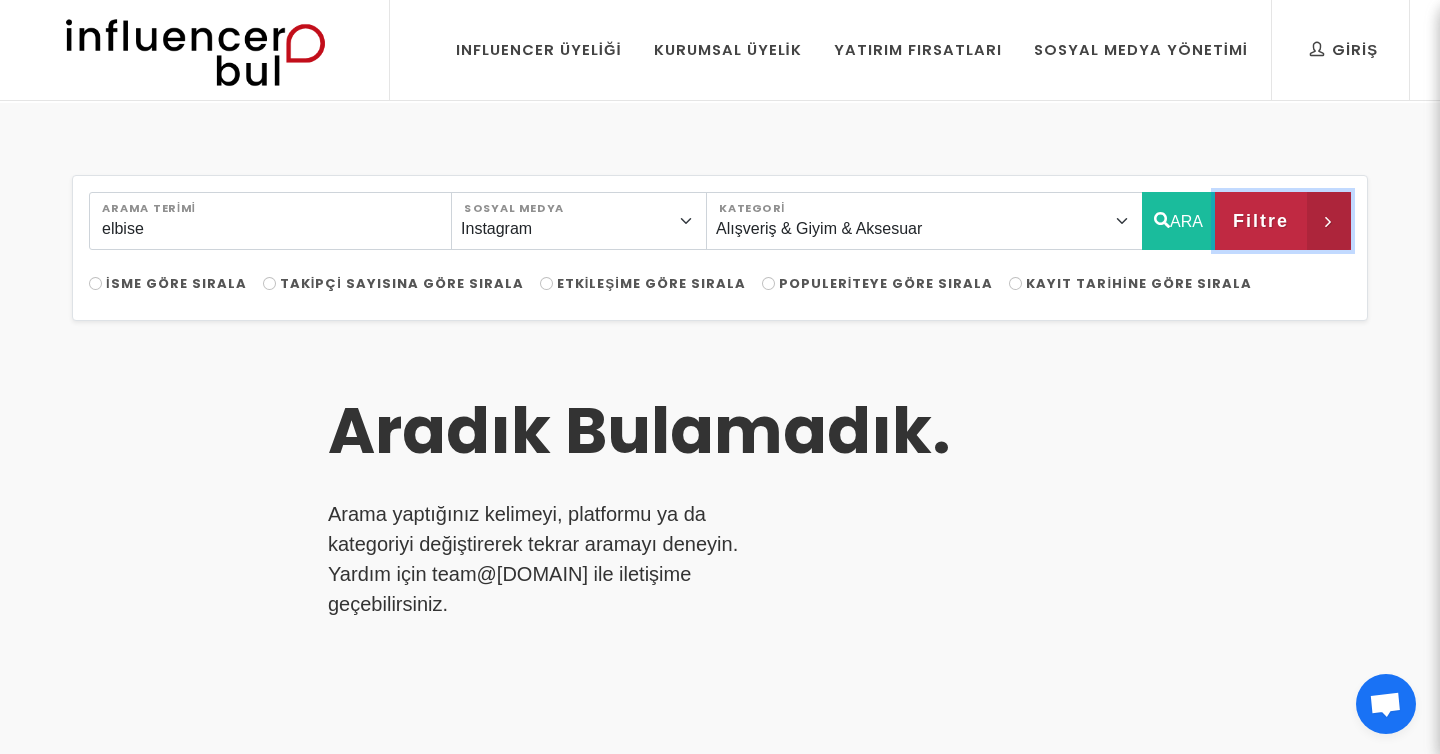 click on "Filtre" at bounding box center (1261, 221) 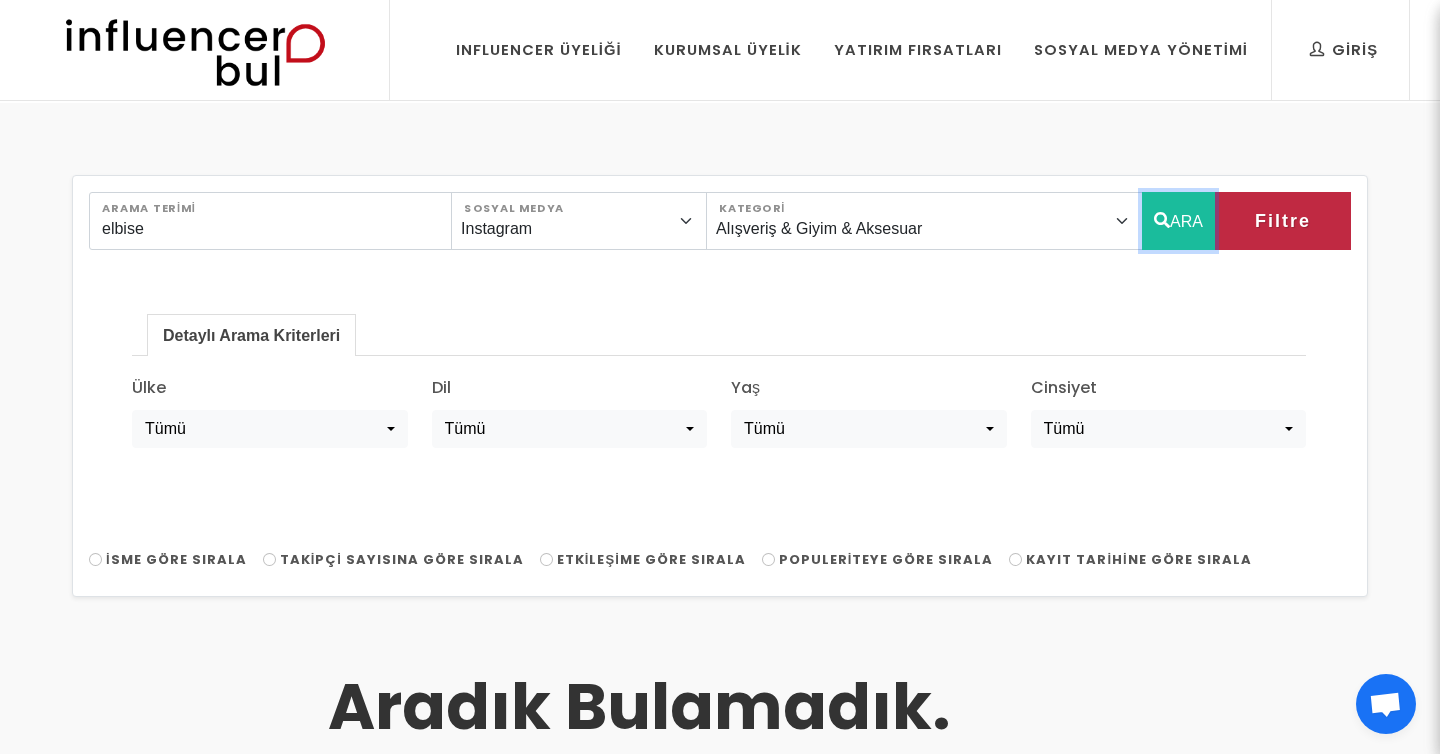 click at bounding box center [1162, 220] 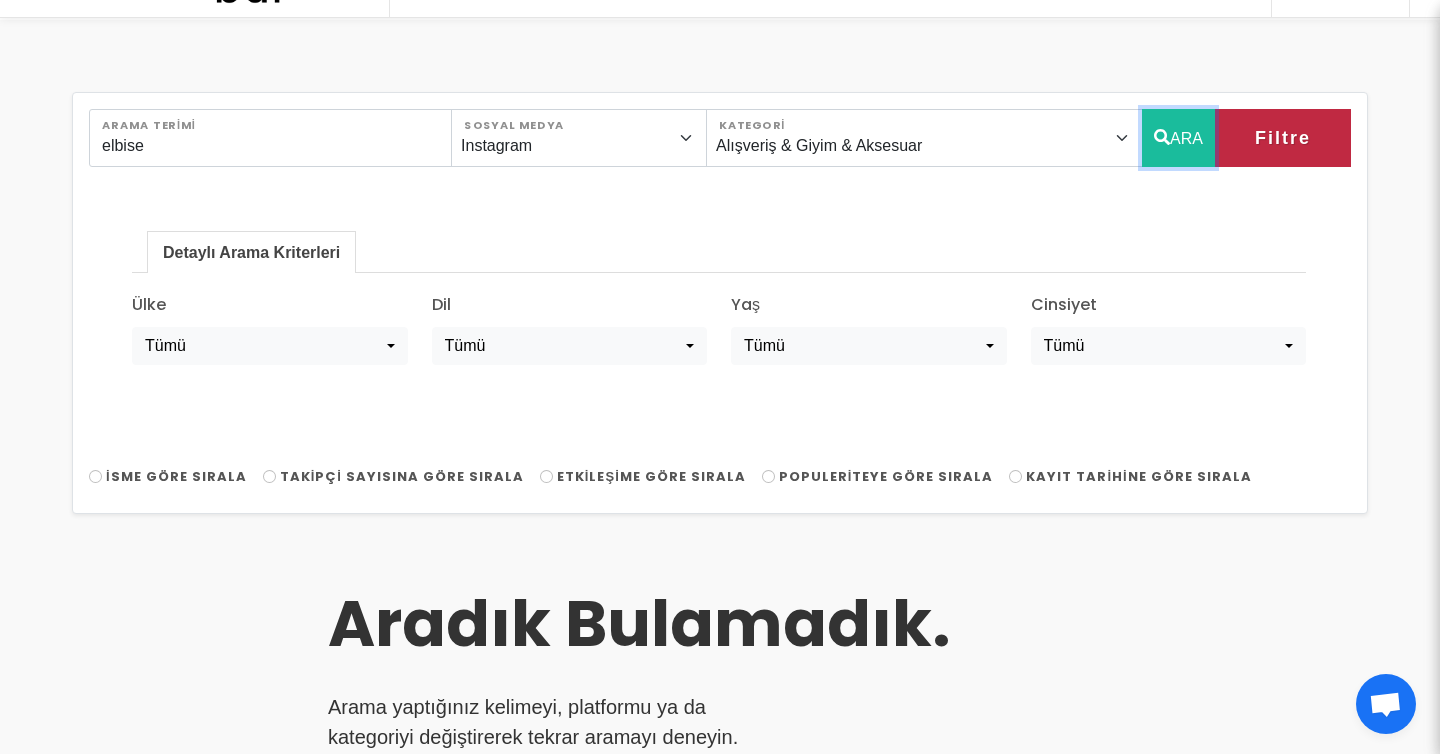 scroll, scrollTop: 59, scrollLeft: 0, axis: vertical 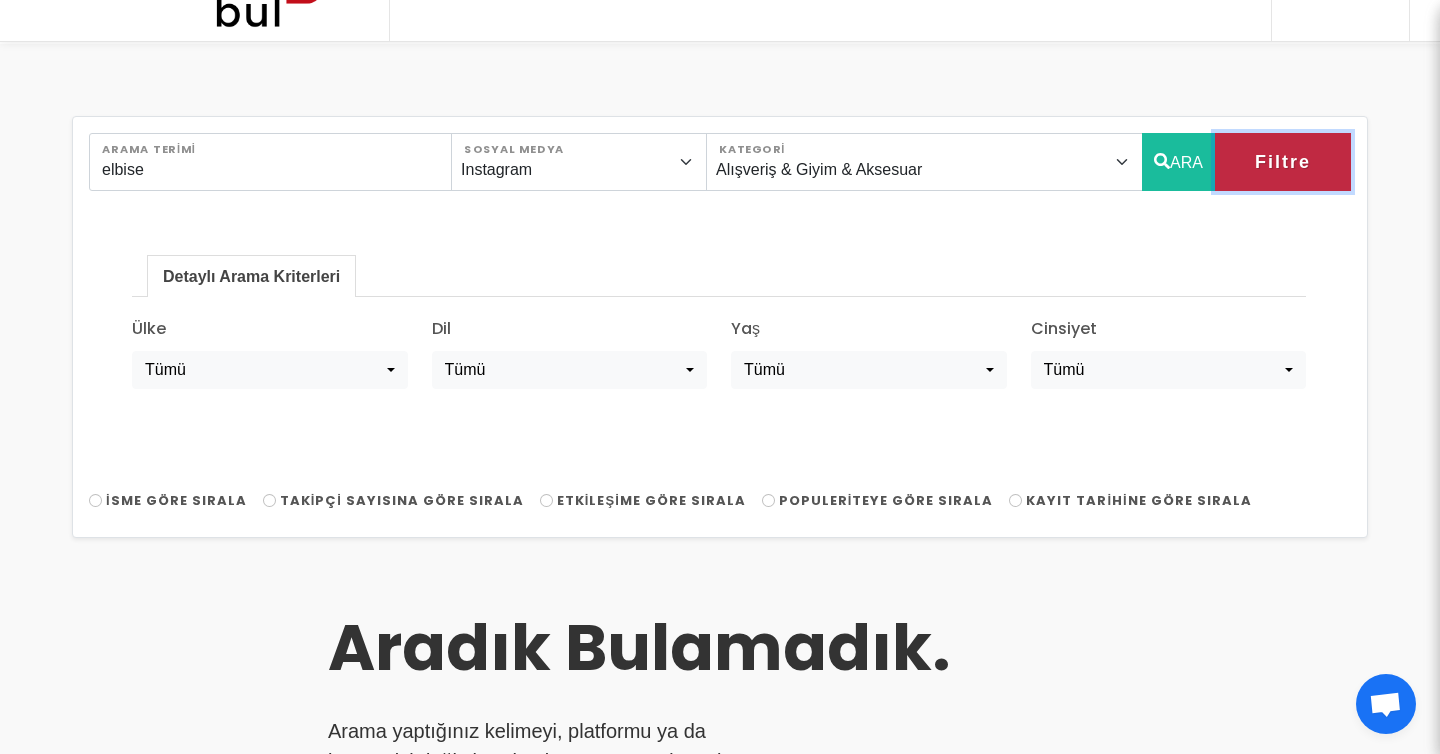 drag, startPoint x: 1276, startPoint y: 175, endPoint x: 1258, endPoint y: 192, distance: 24.758837 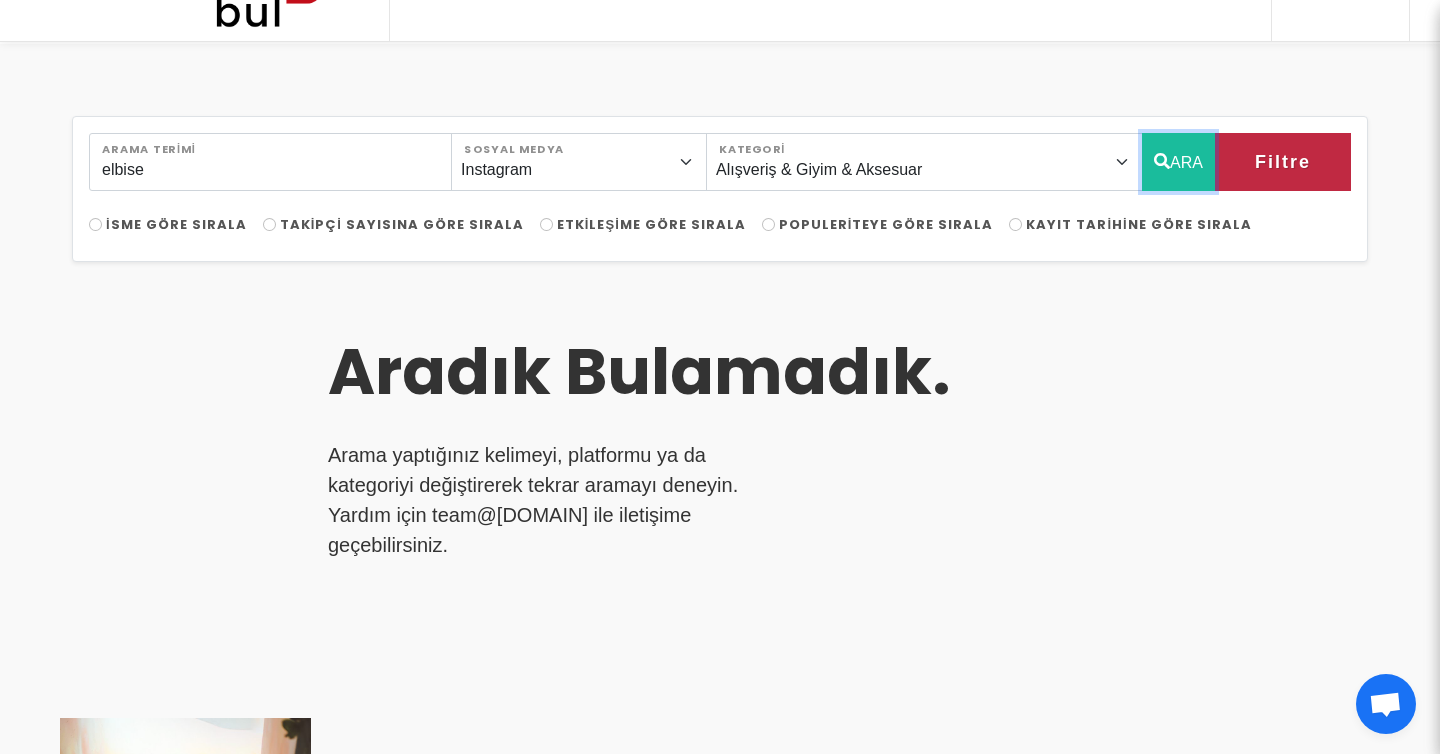 click on "ARA" at bounding box center (1178, 162) 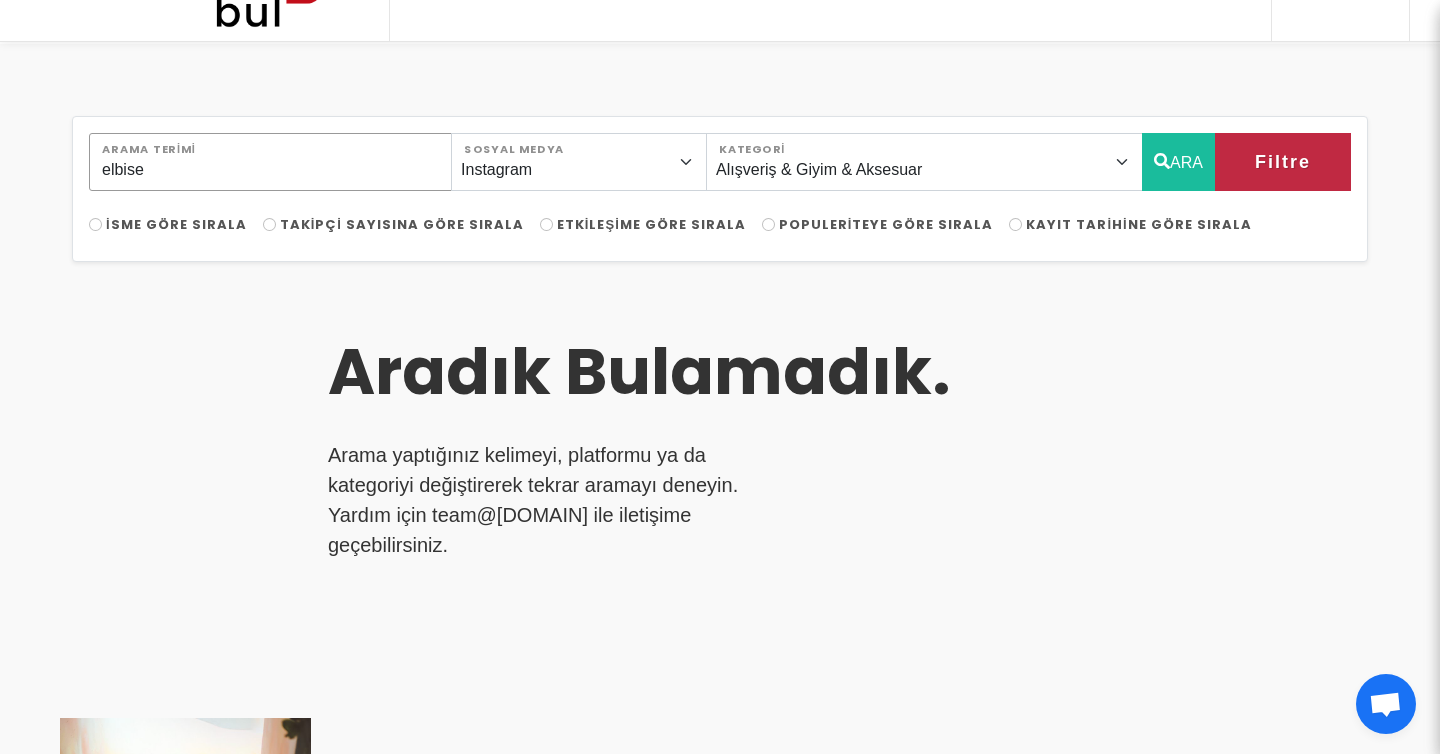 click on "elbise" at bounding box center (270, 162) 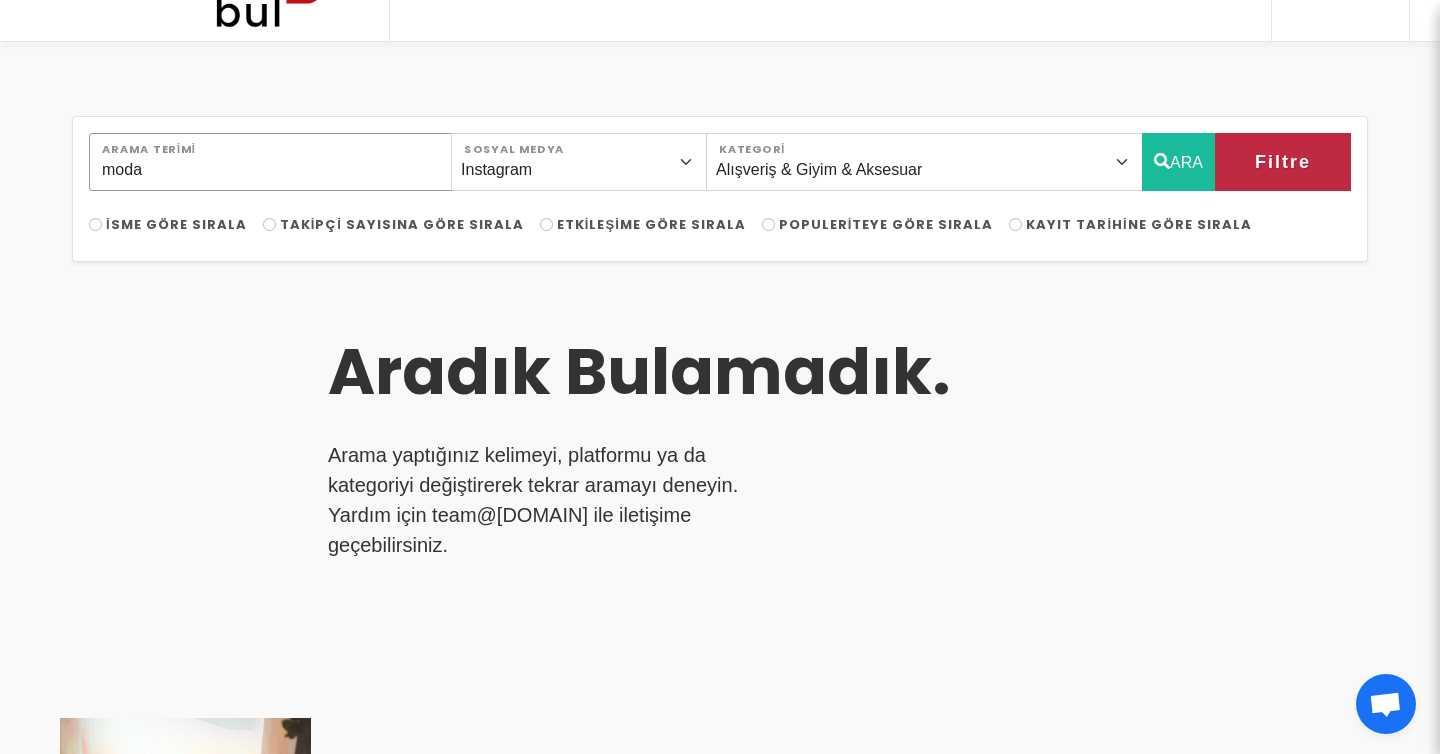 type on "moda" 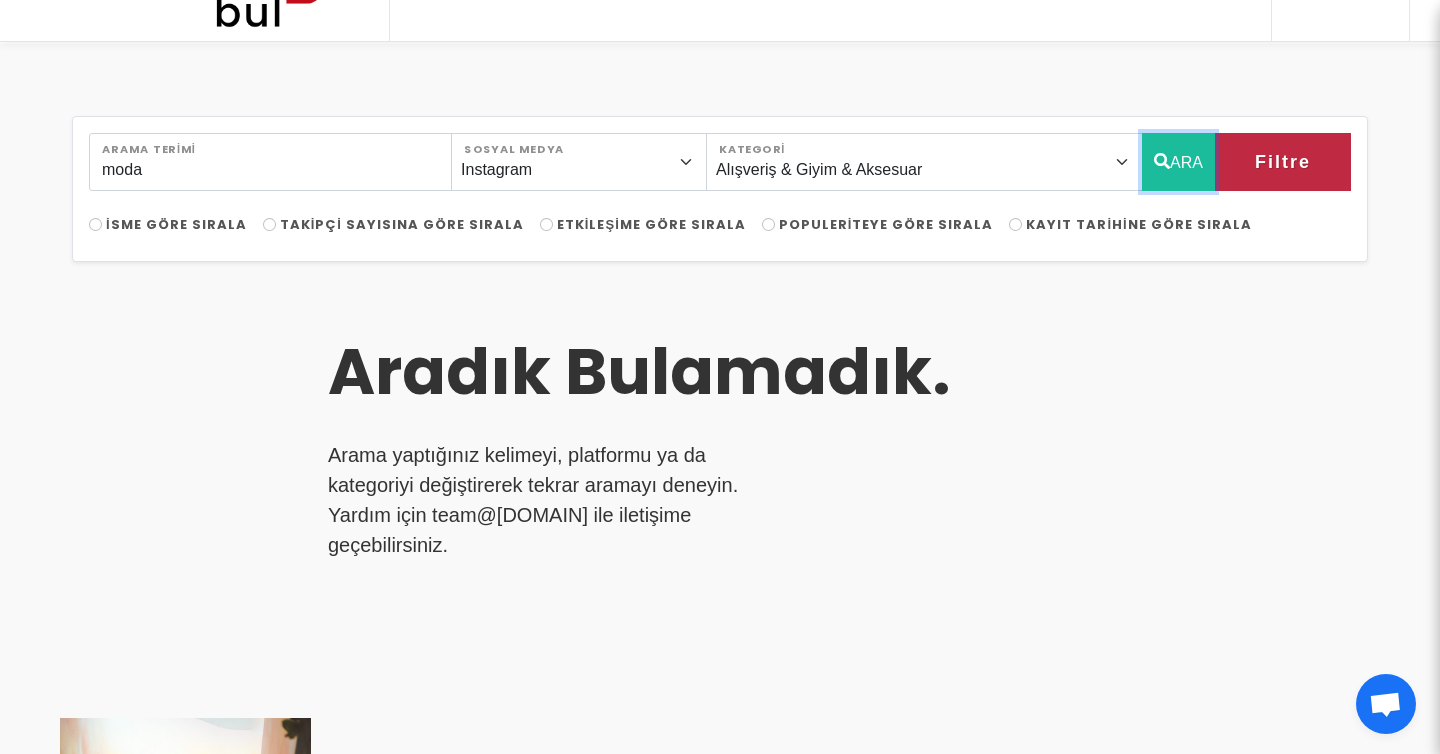 click at bounding box center [1162, 161] 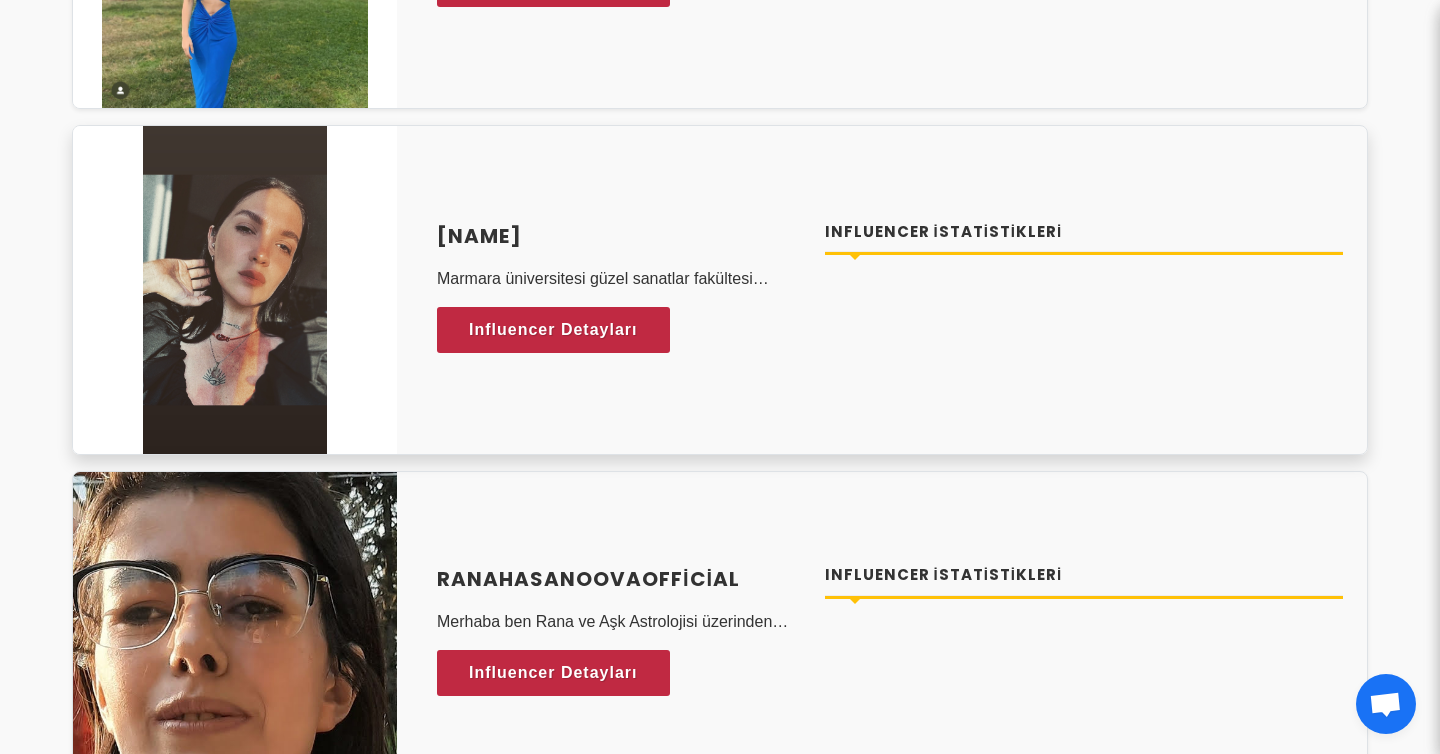 scroll, scrollTop: 2864, scrollLeft: 0, axis: vertical 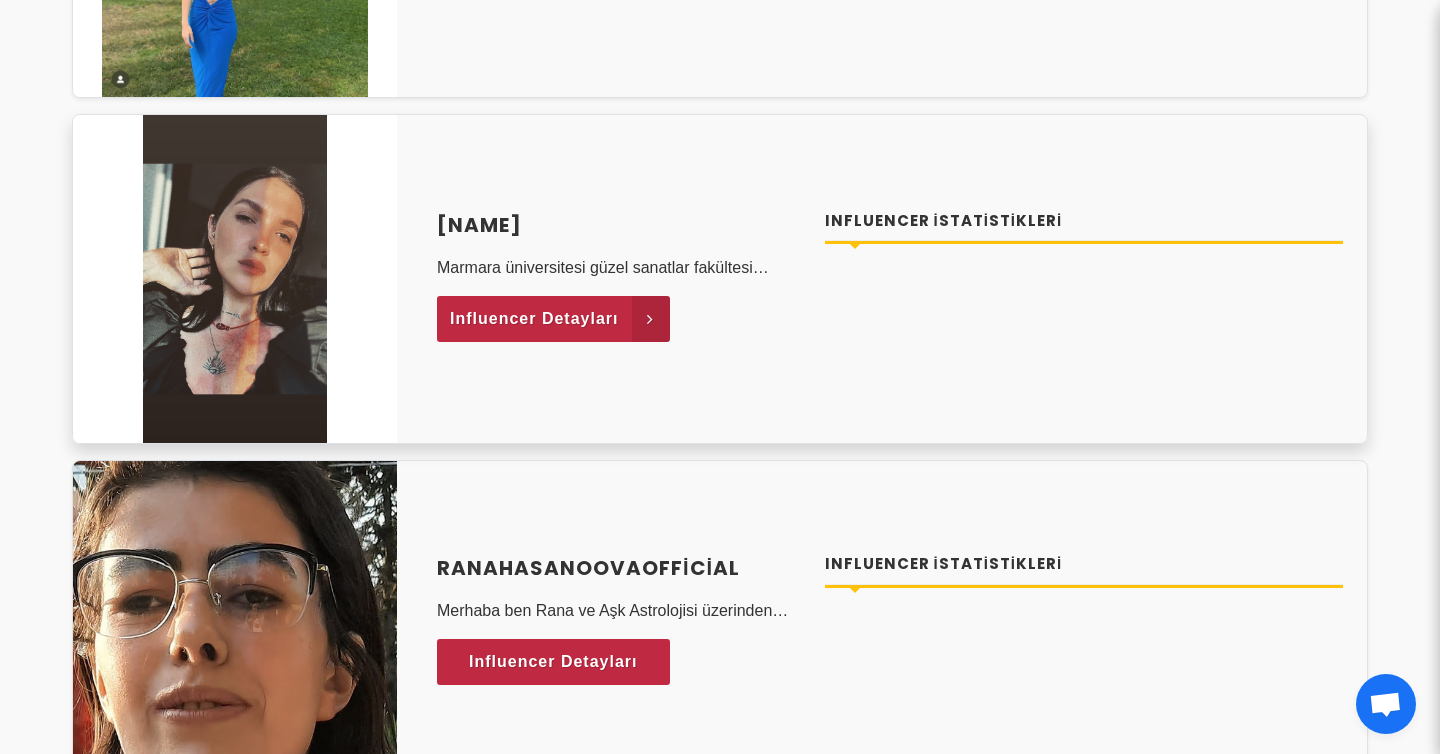 click at bounding box center [651, 319] 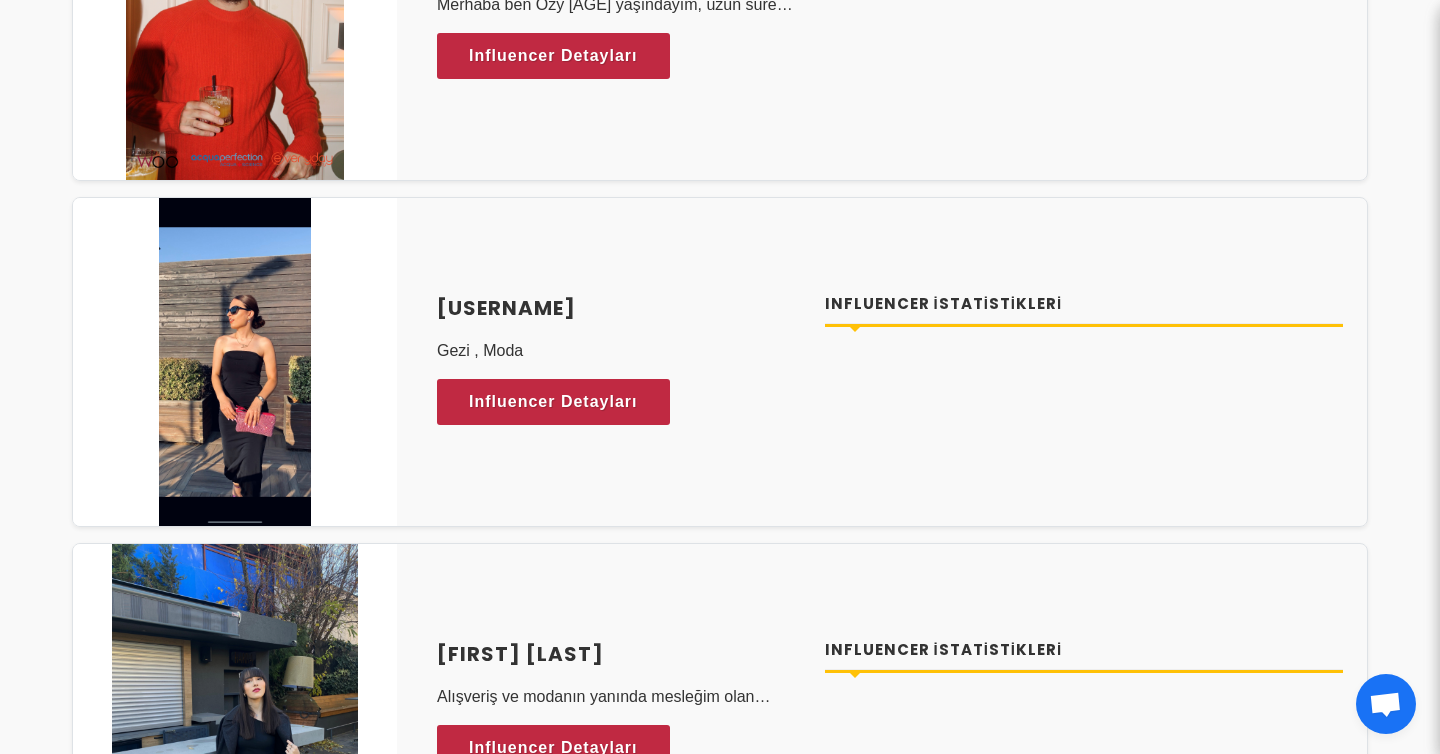 scroll, scrollTop: 3818, scrollLeft: 0, axis: vertical 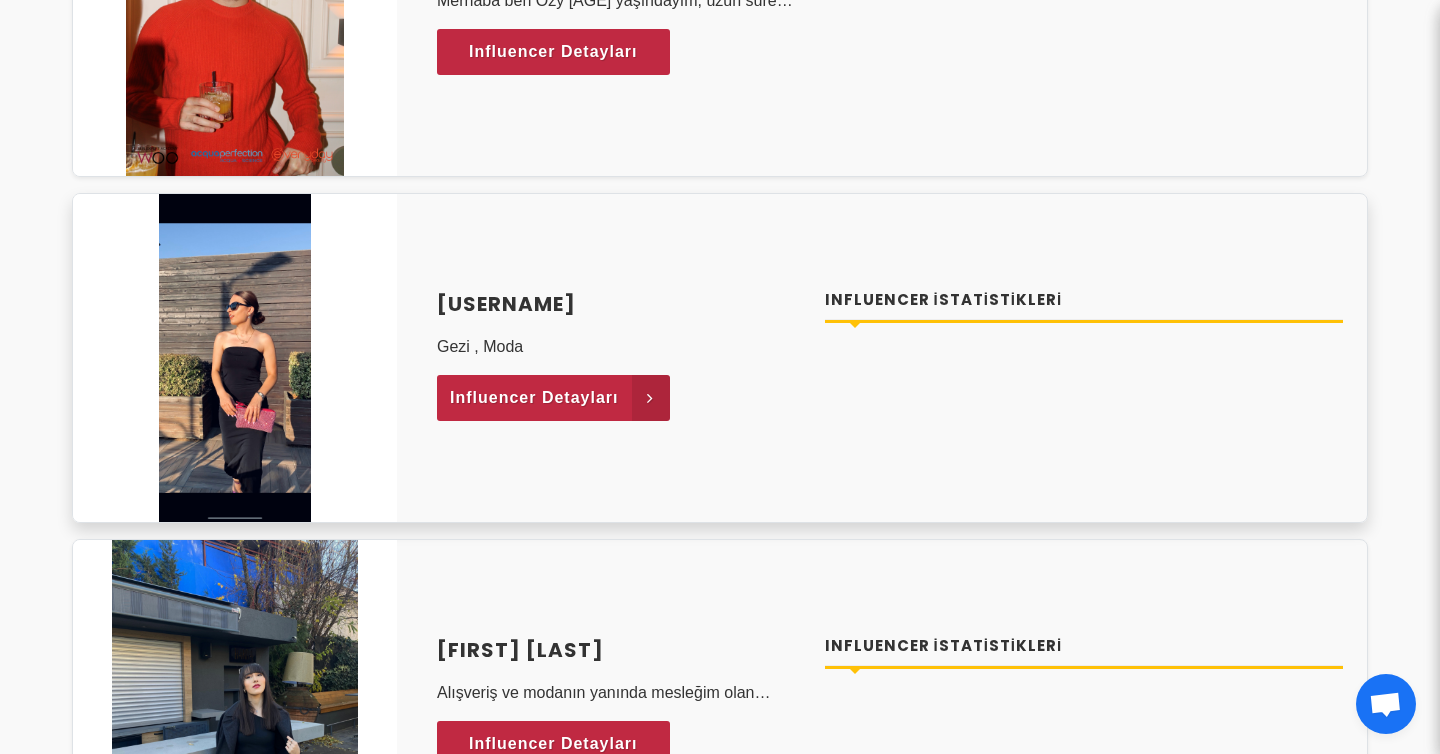 click on "Influencer Detayları" at bounding box center (534, 398) 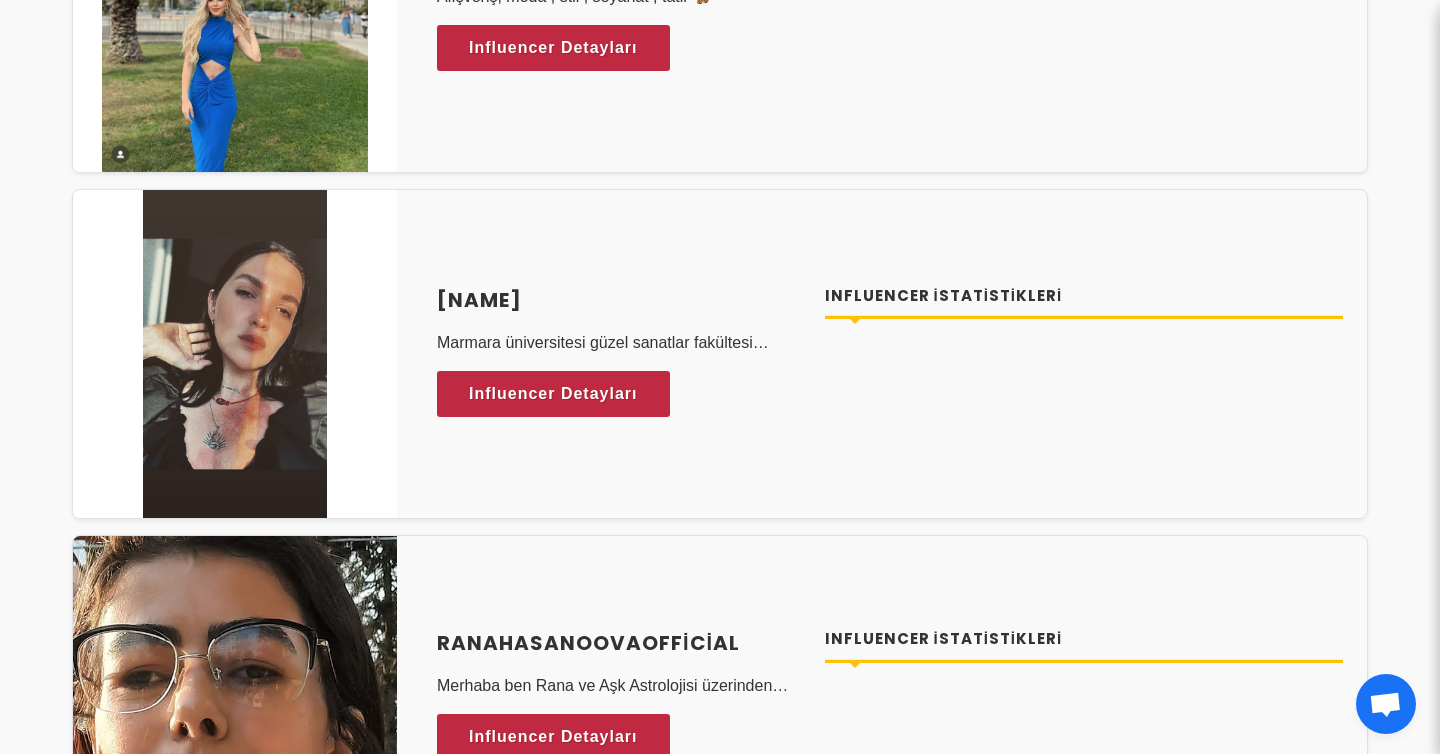 scroll, scrollTop: 2768, scrollLeft: 0, axis: vertical 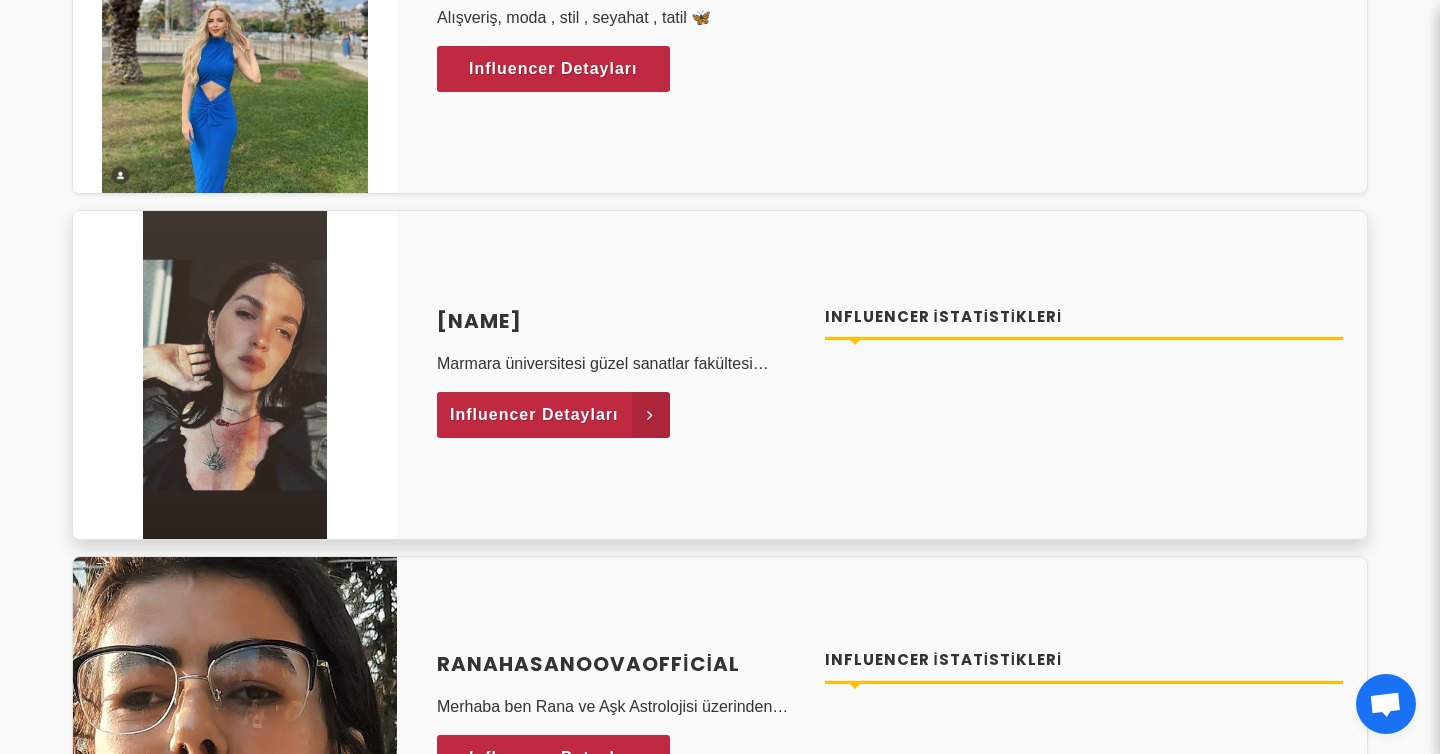 click on "Influencer Detayları" at bounding box center (534, 415) 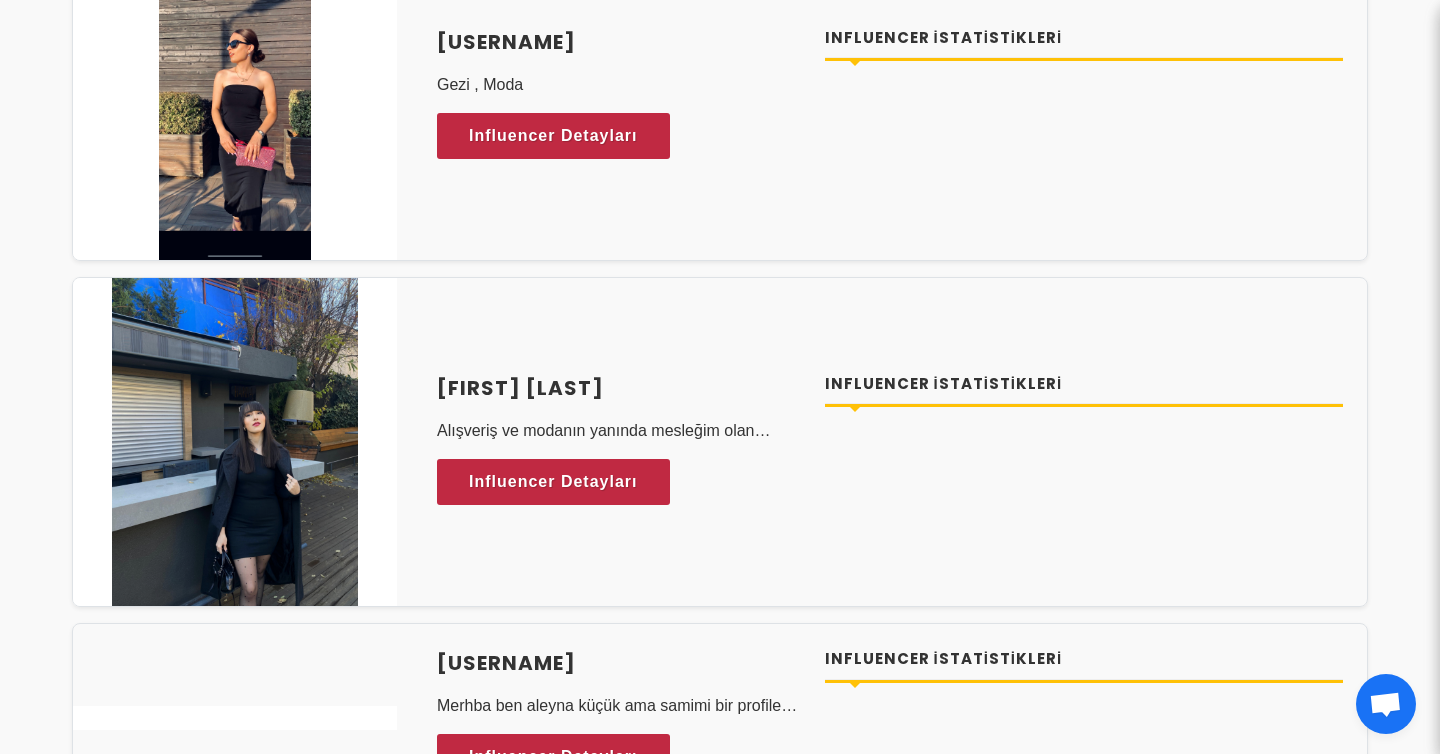 scroll, scrollTop: 4082, scrollLeft: 0, axis: vertical 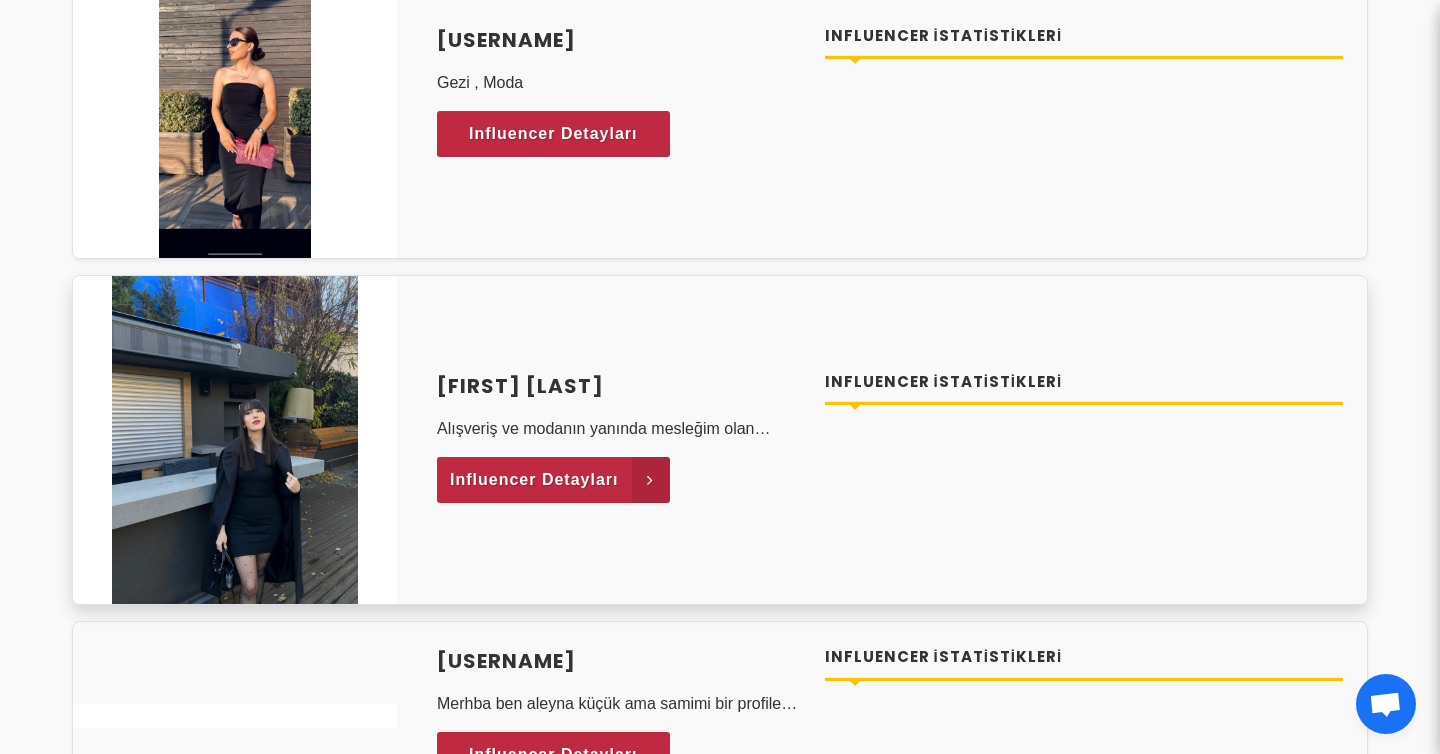 click on "Influencer Detayları" at bounding box center (534, 480) 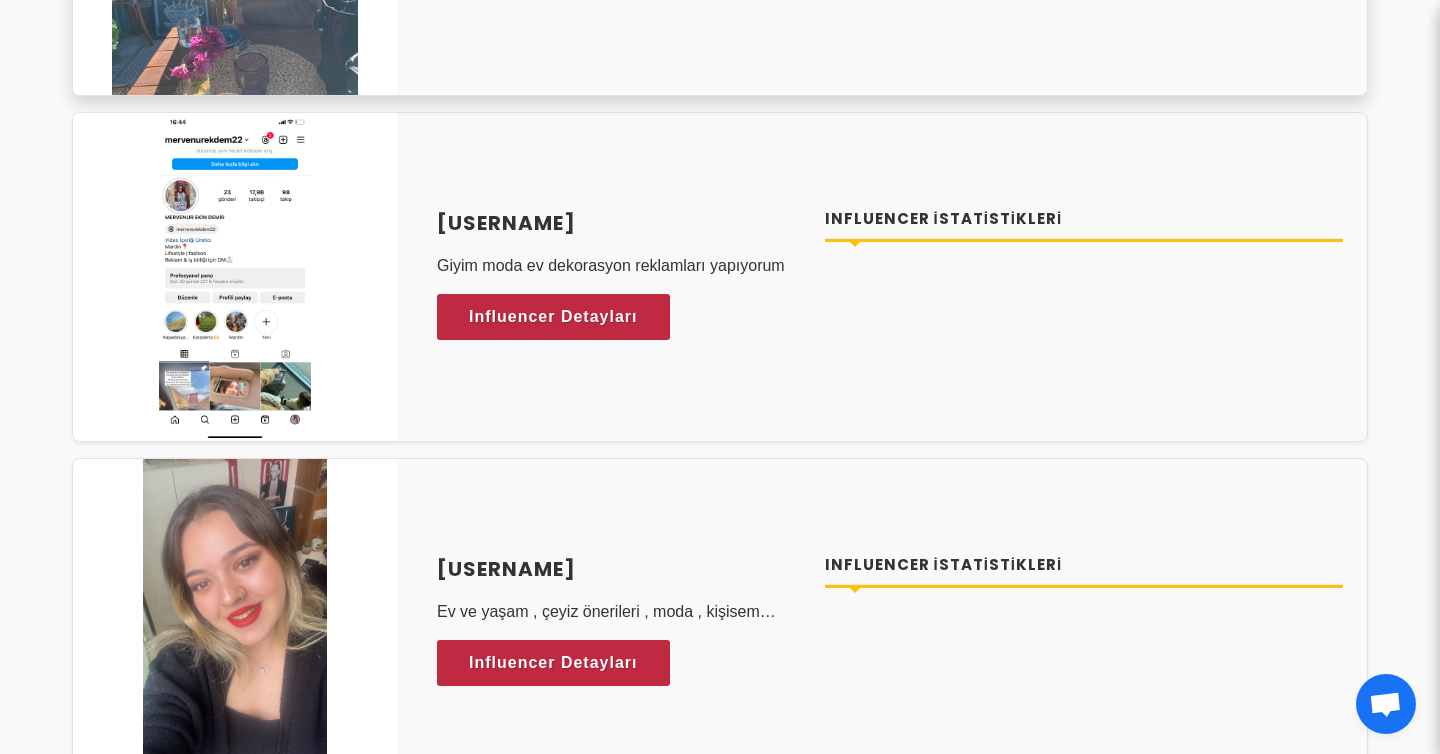 scroll, scrollTop: 5420, scrollLeft: 0, axis: vertical 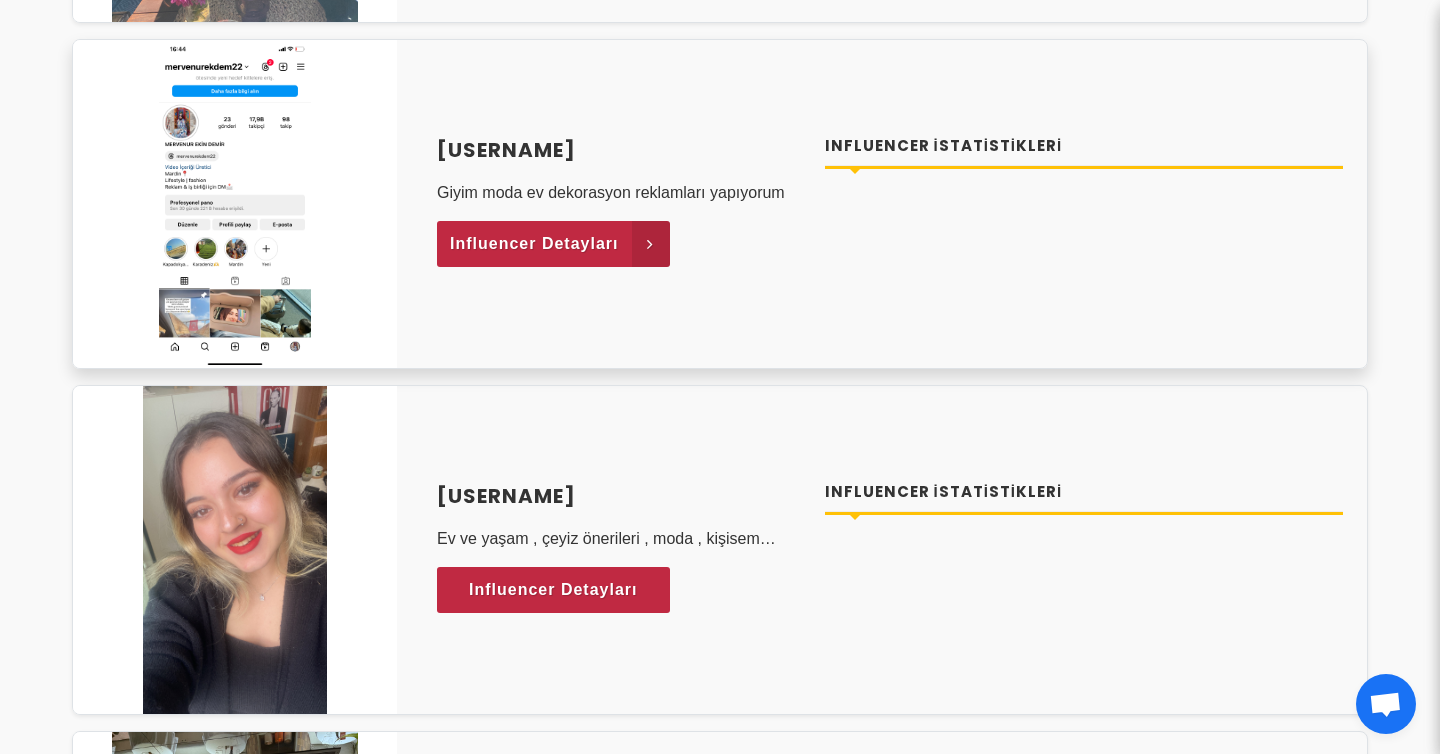 click on "Influencer Detayları" at bounding box center [553, 244] 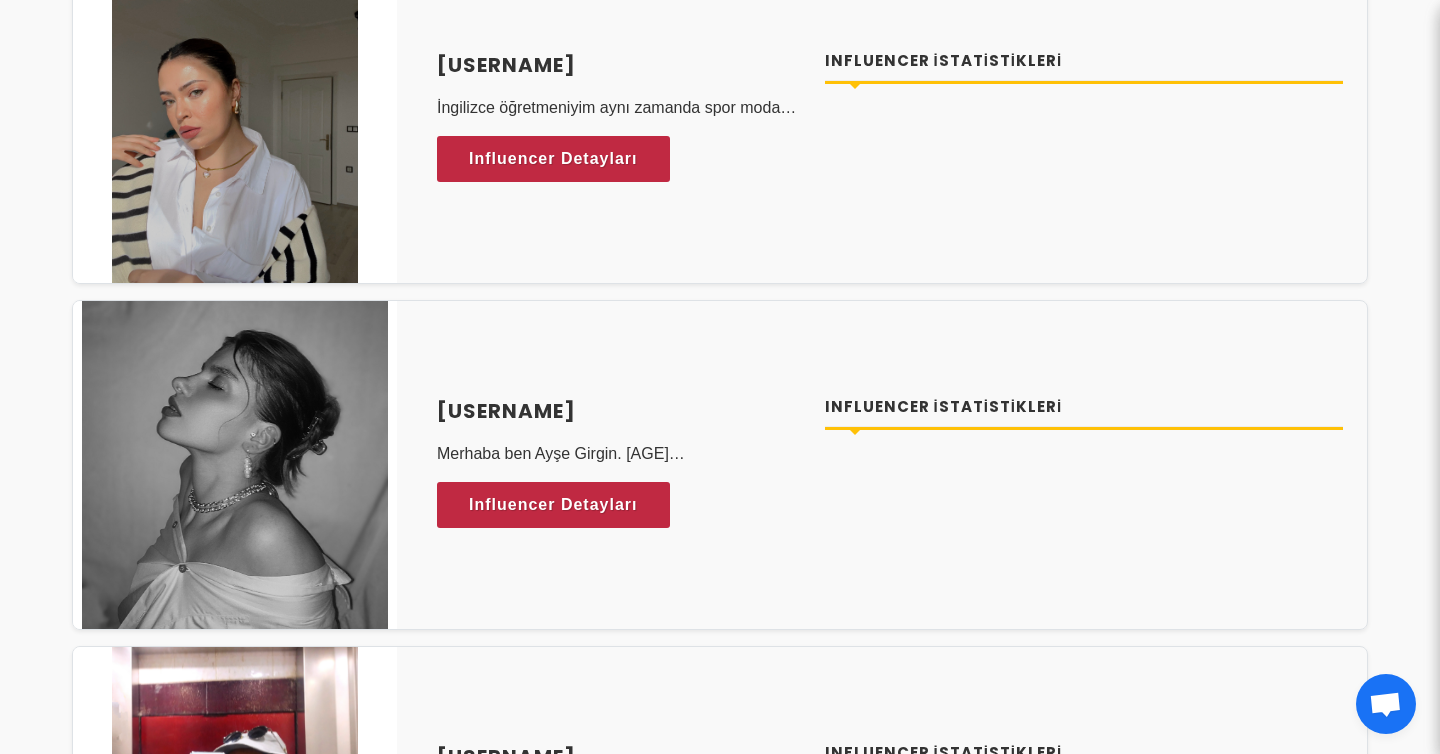 scroll, scrollTop: 6549, scrollLeft: 0, axis: vertical 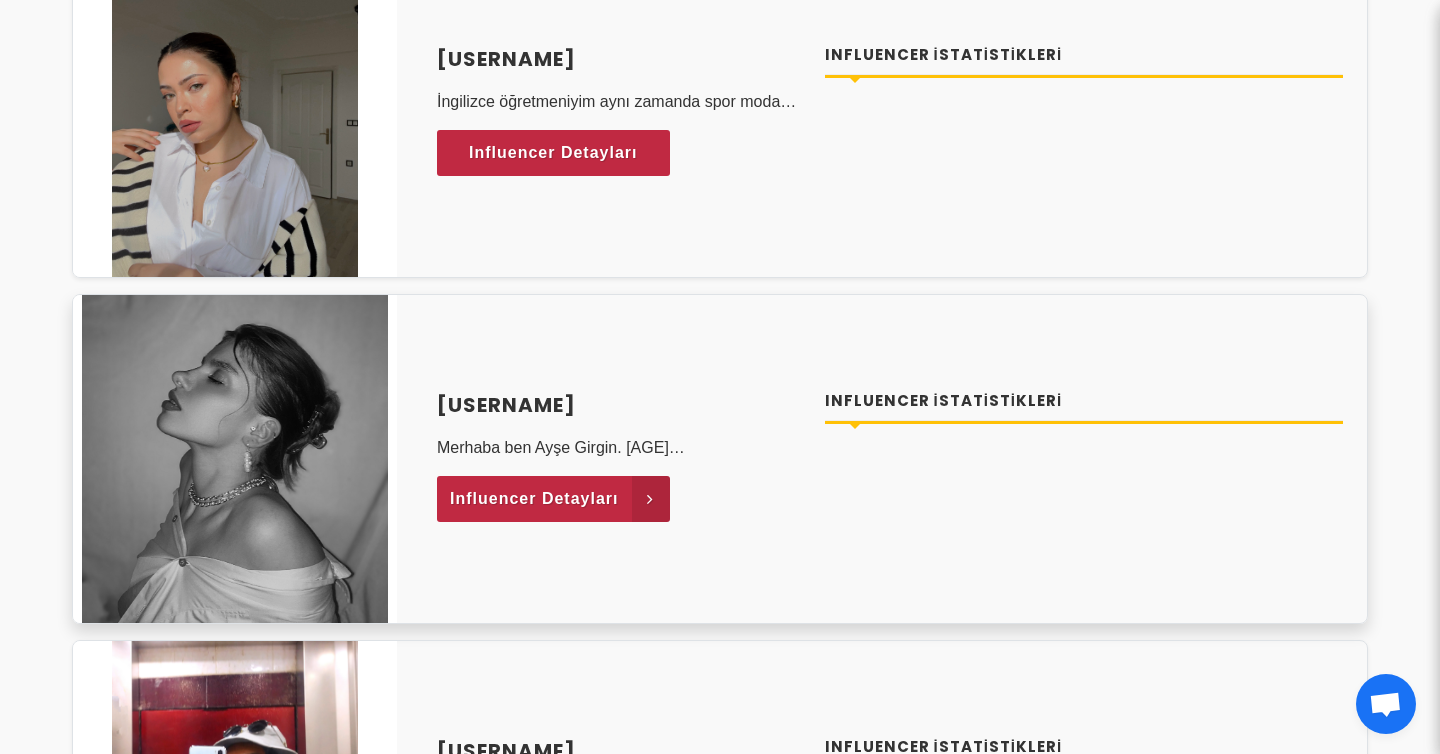 click on "Influencer Detayları" at bounding box center (534, 499) 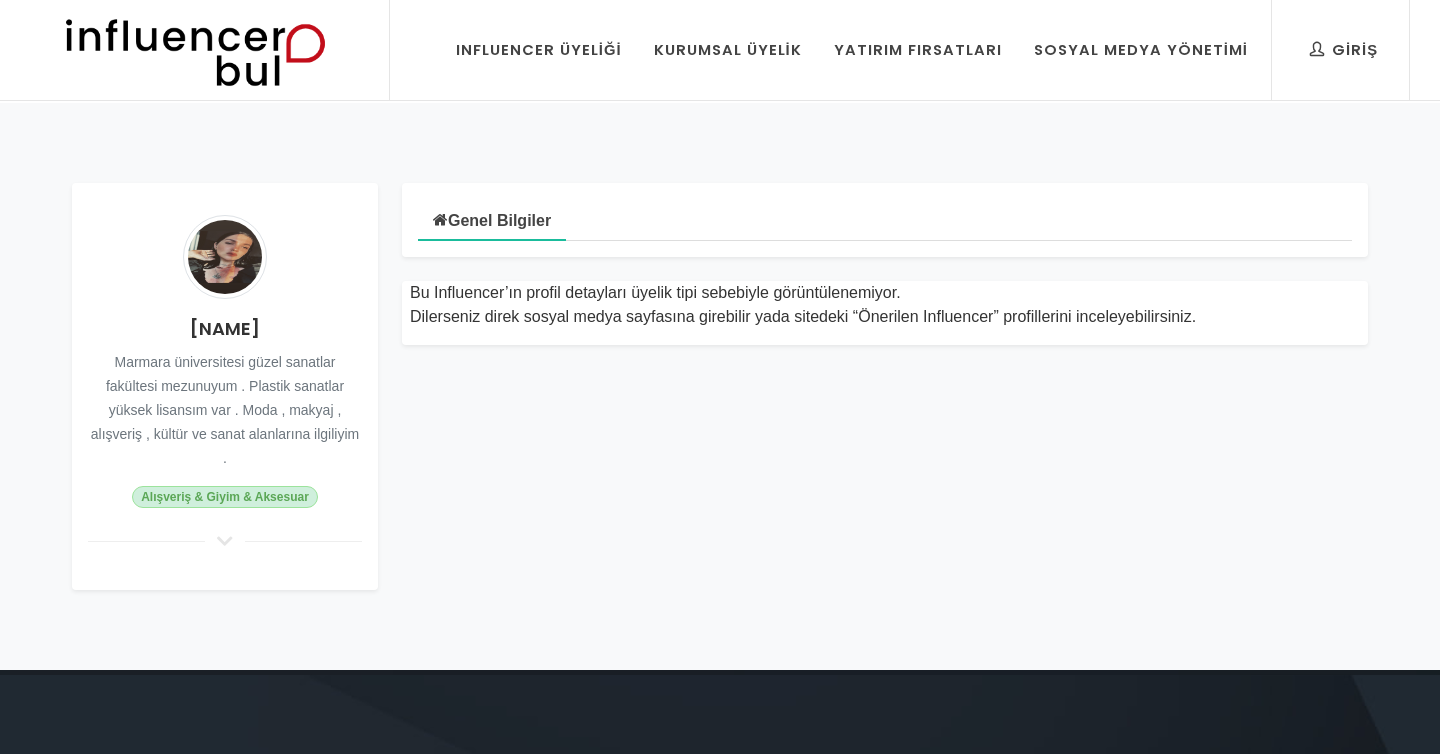 scroll, scrollTop: 0, scrollLeft: 0, axis: both 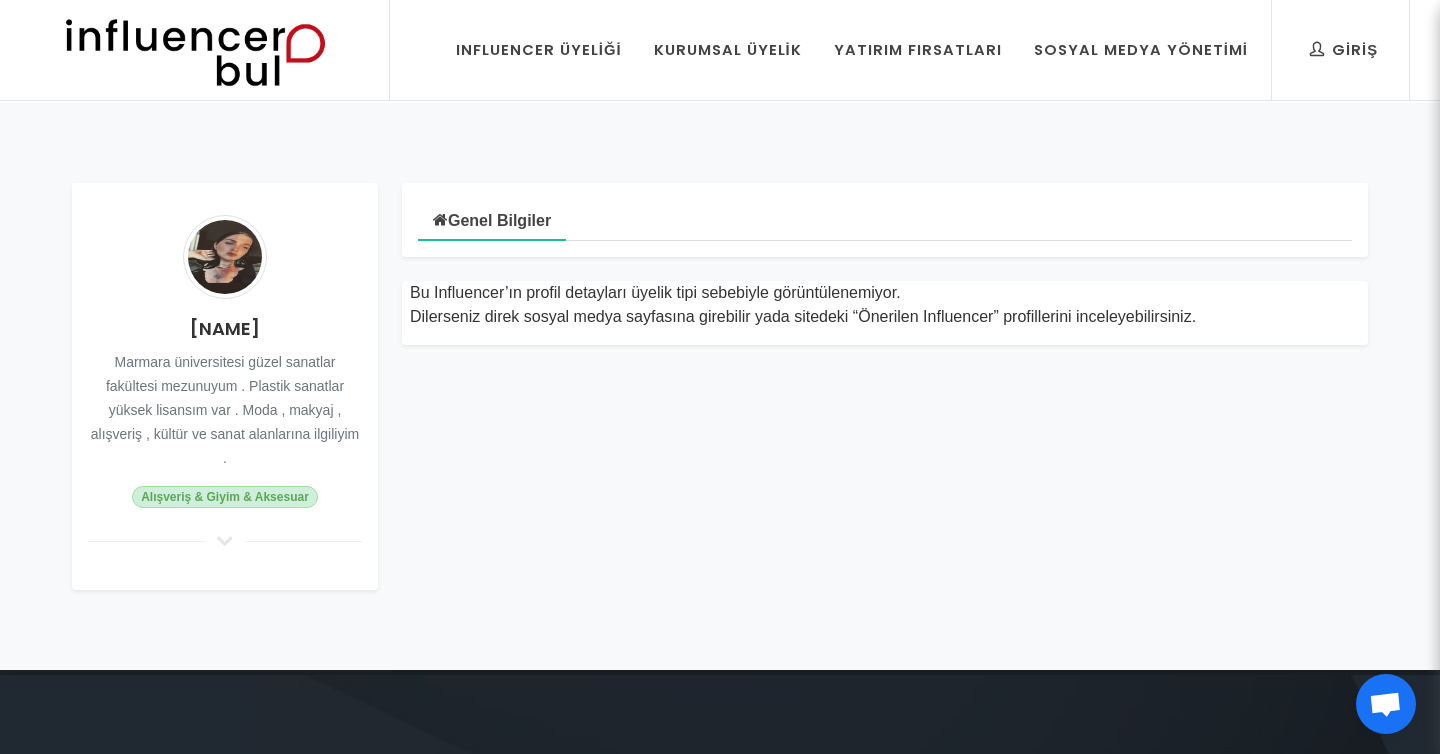 click at bounding box center [225, 541] 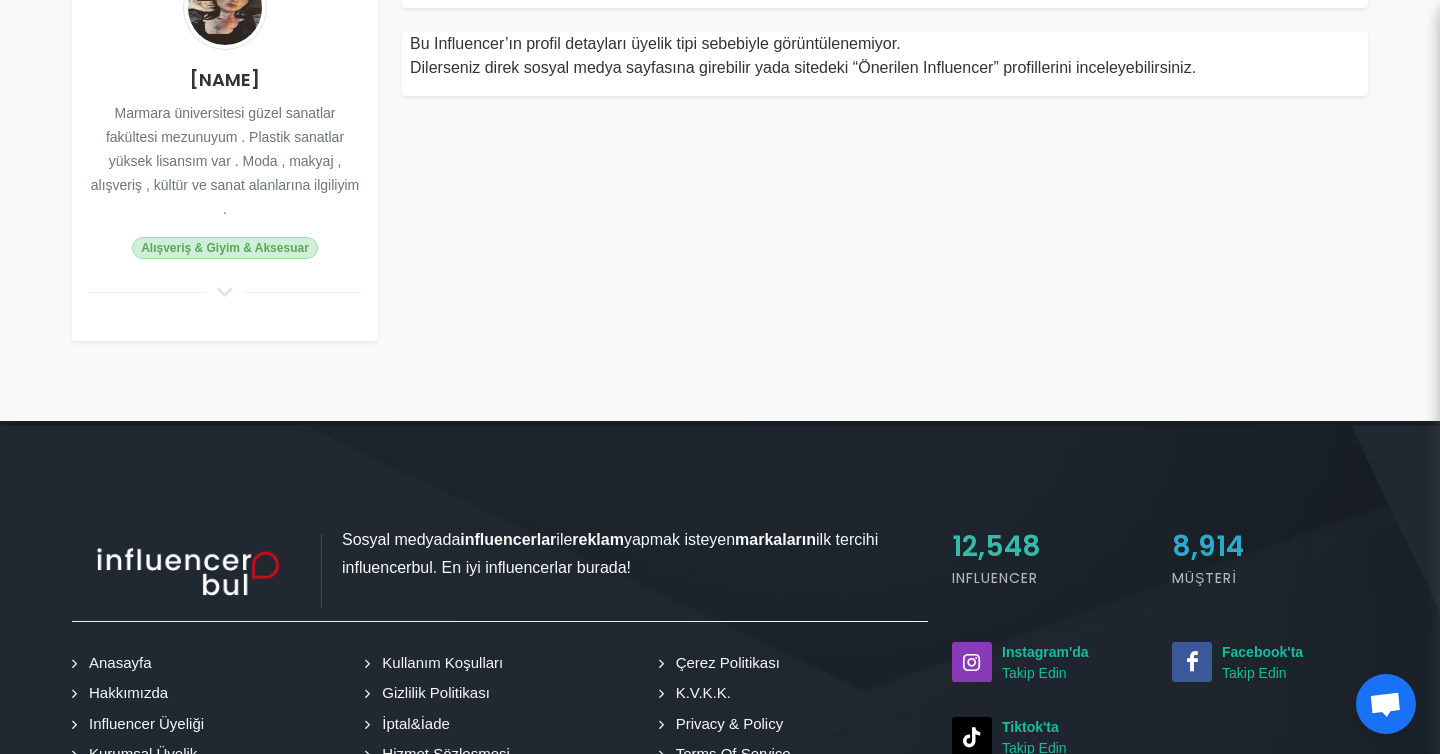 scroll, scrollTop: 0, scrollLeft: 0, axis: both 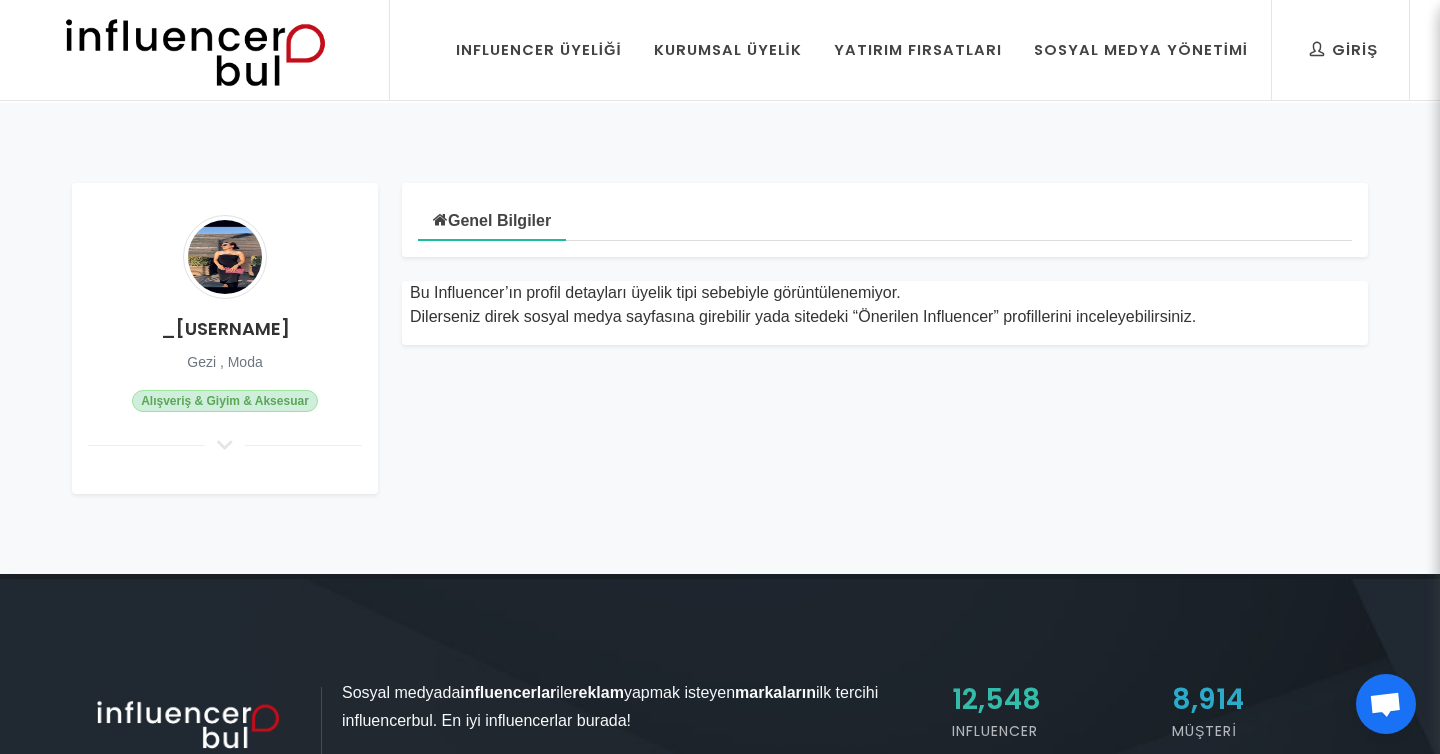 click on "_[USERNAME]
Gezi , Moda
Alışveriş & Giyim & Aksesuar" at bounding box center (225, 338) 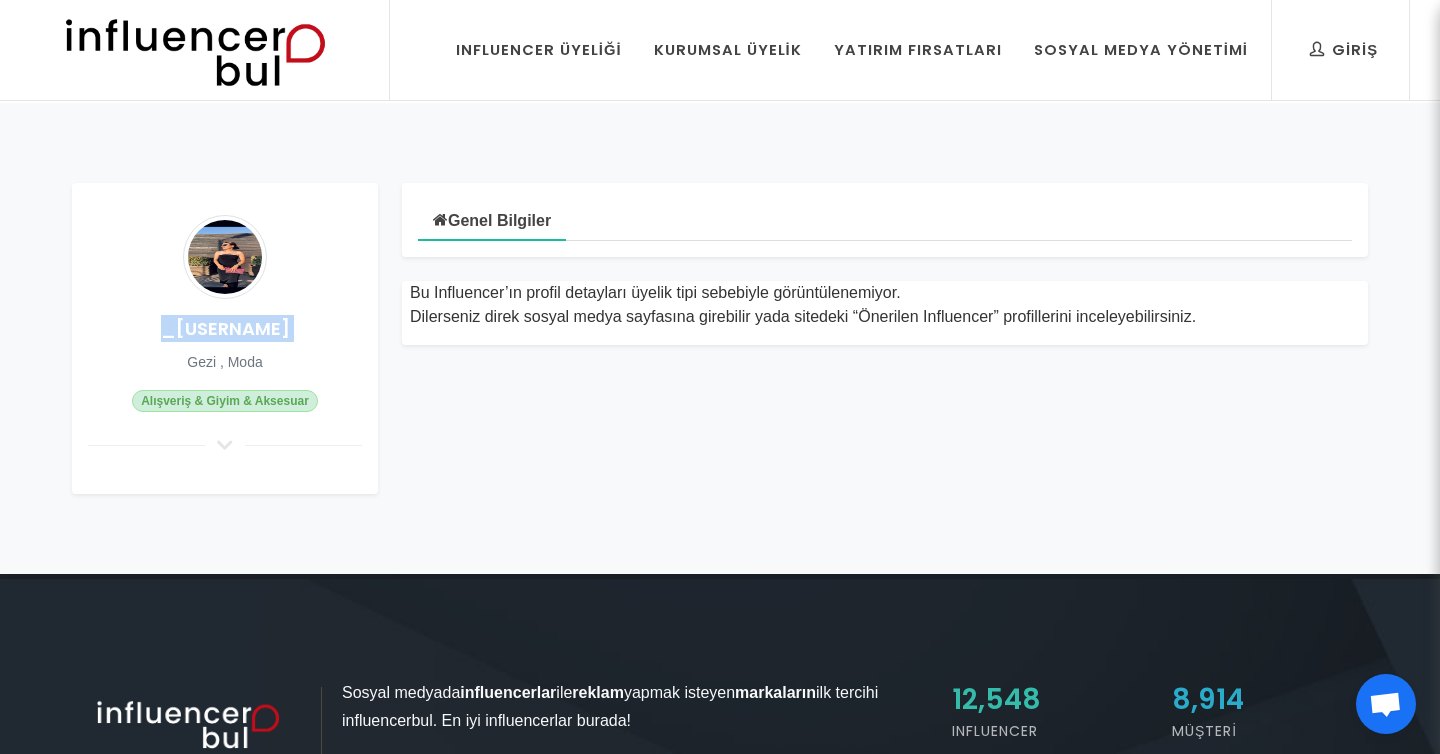 click on "_[USERNAME]" at bounding box center (225, 328) 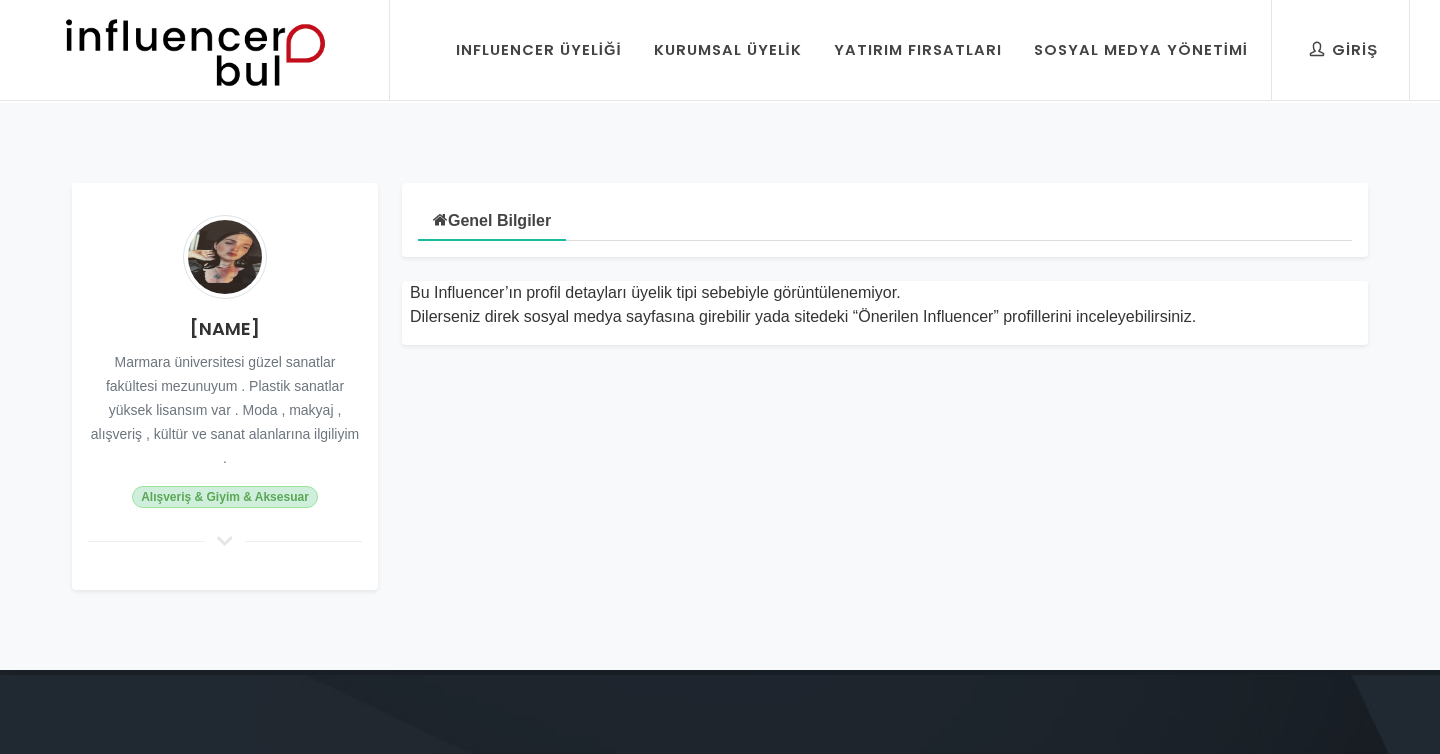 scroll, scrollTop: 0, scrollLeft: 0, axis: both 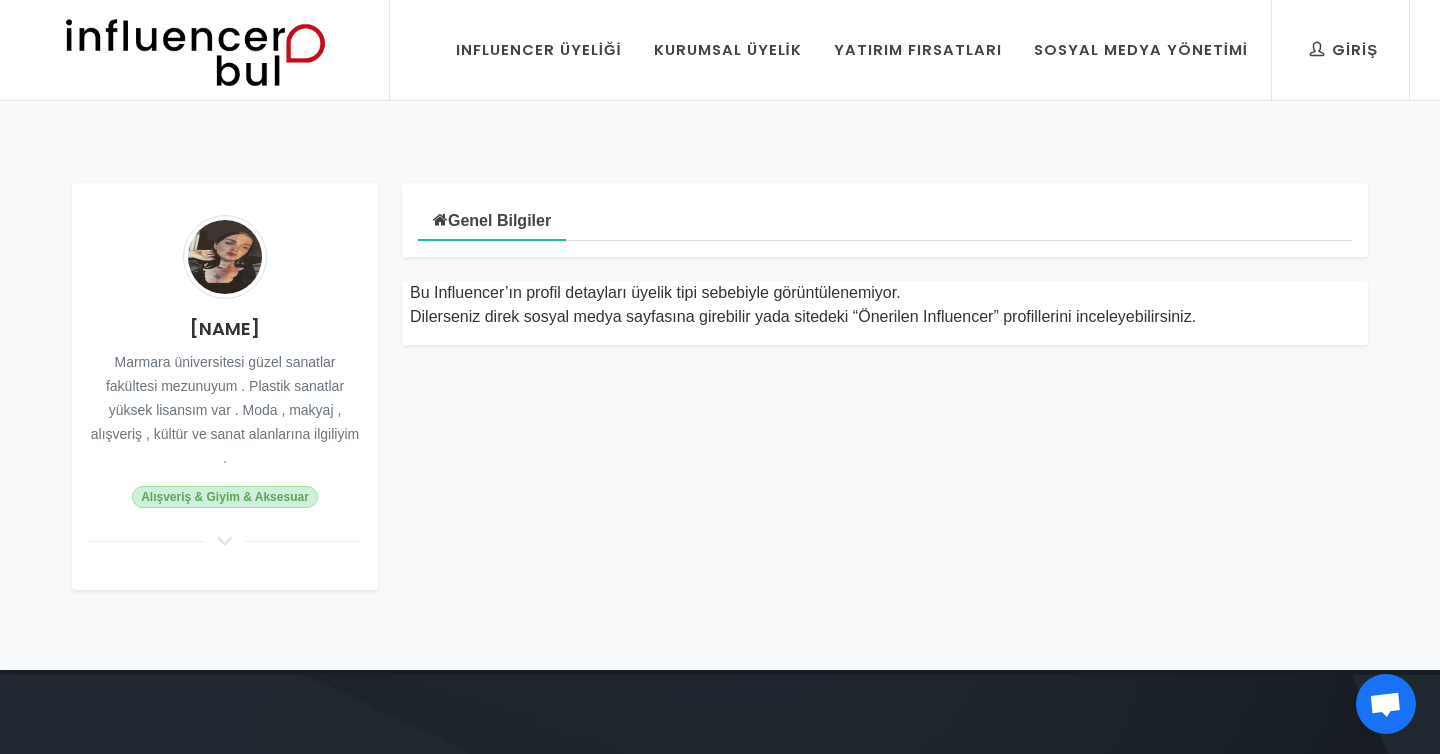 click on "[NAME]" at bounding box center (225, 328) 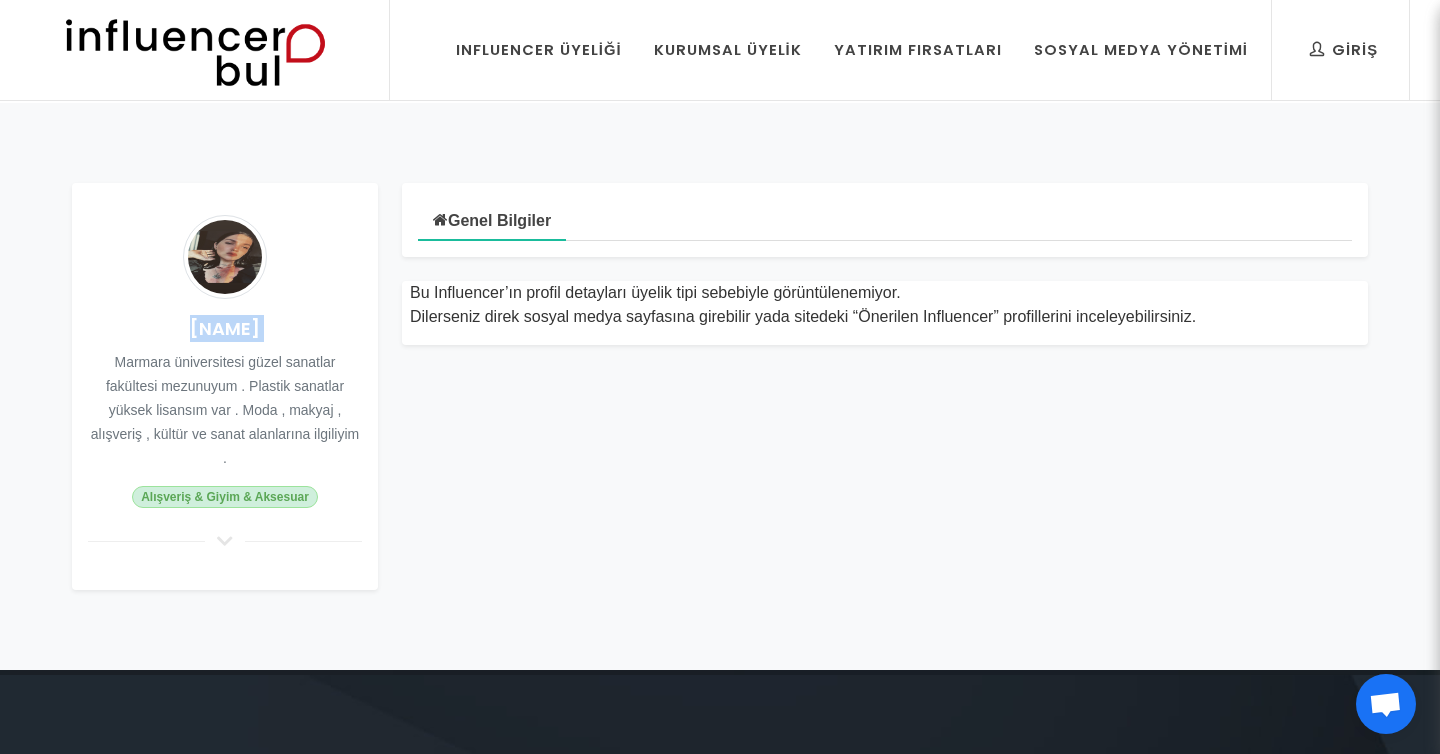 click on "[NAME]" at bounding box center [225, 328] 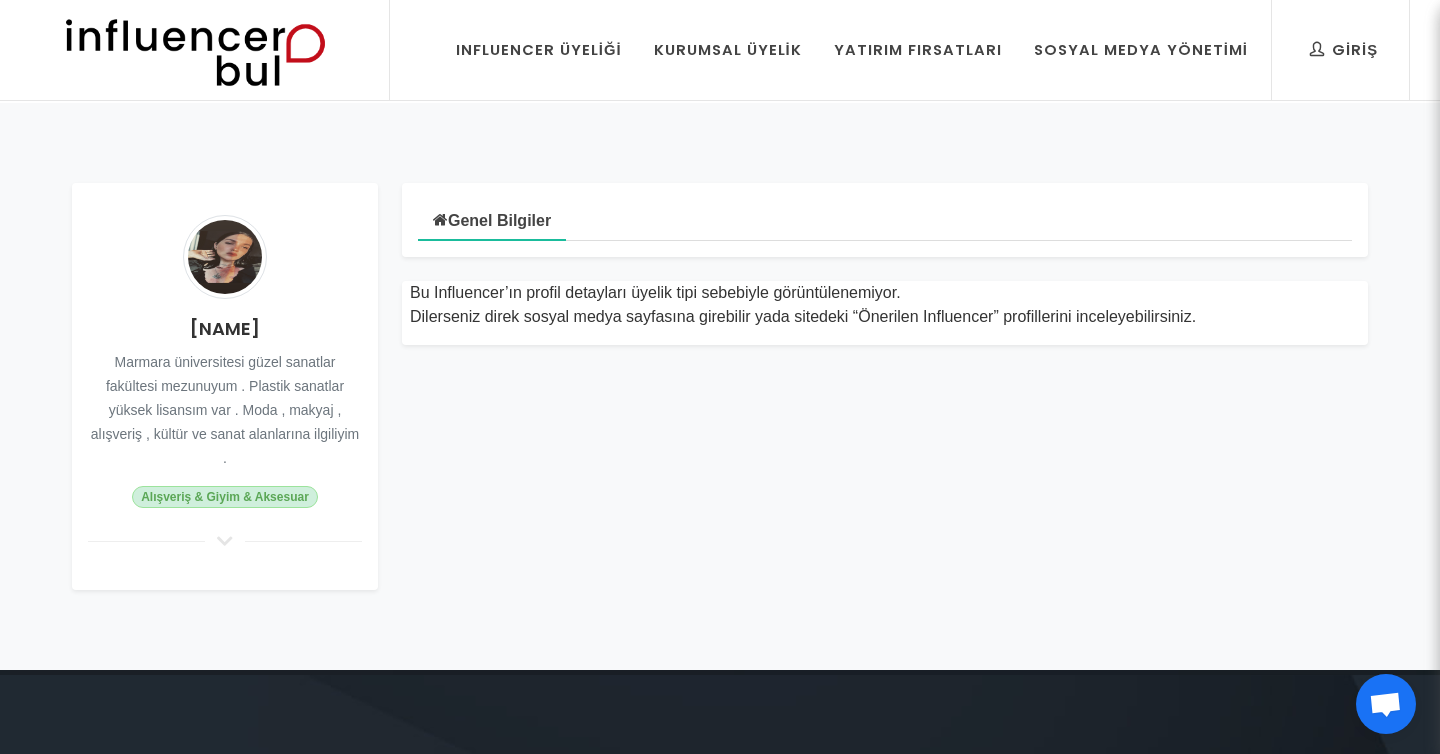 click on "Genel Bilgiler" at bounding box center [885, 220] 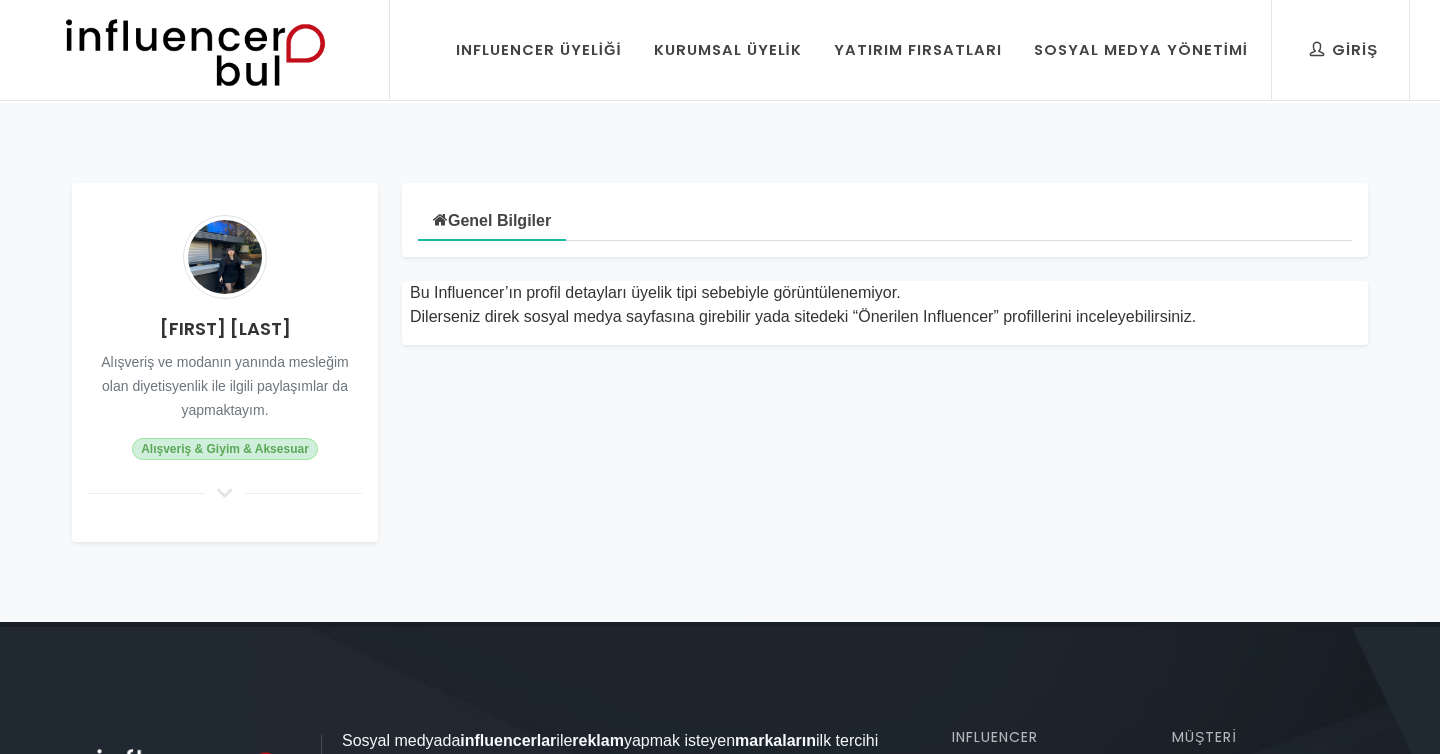 scroll, scrollTop: 0, scrollLeft: 0, axis: both 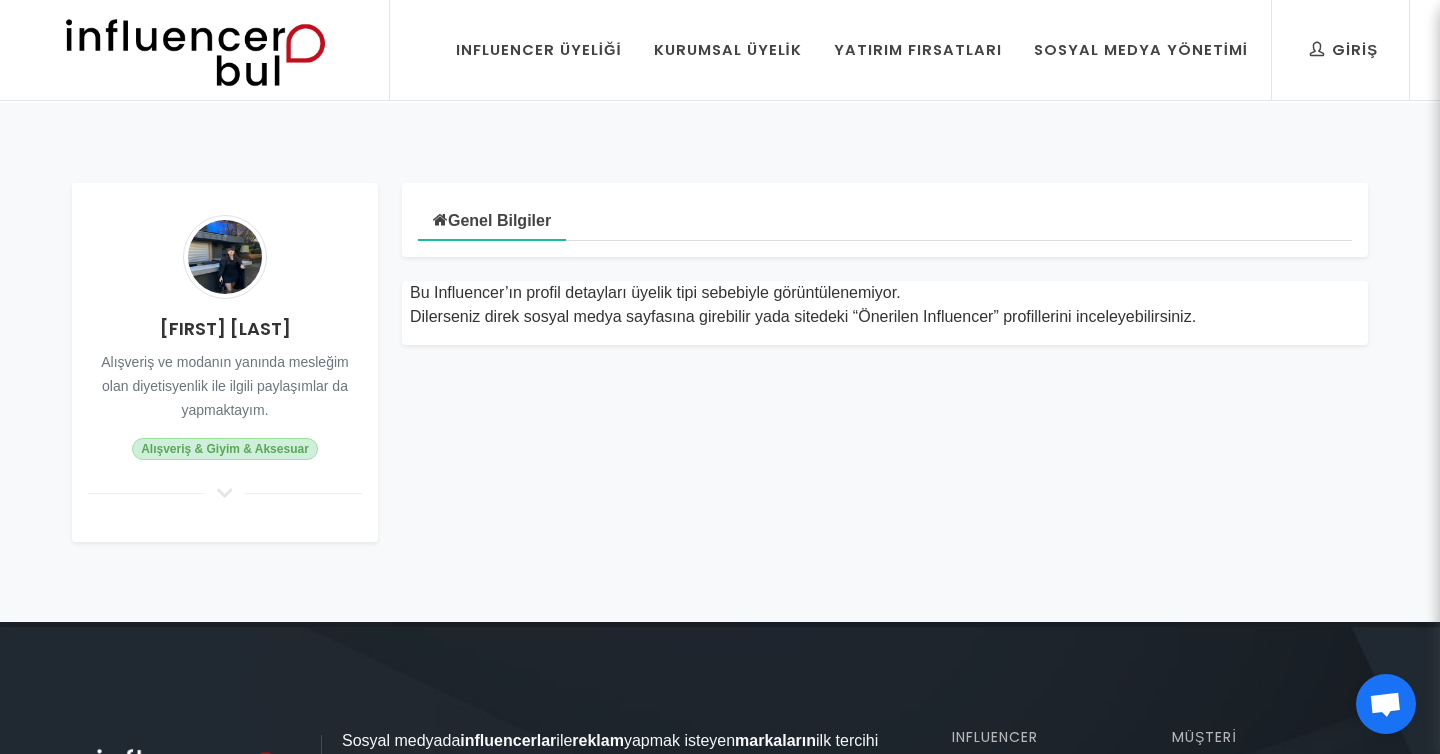 click on "[FIRST] [LAST]" at bounding box center (225, 328) 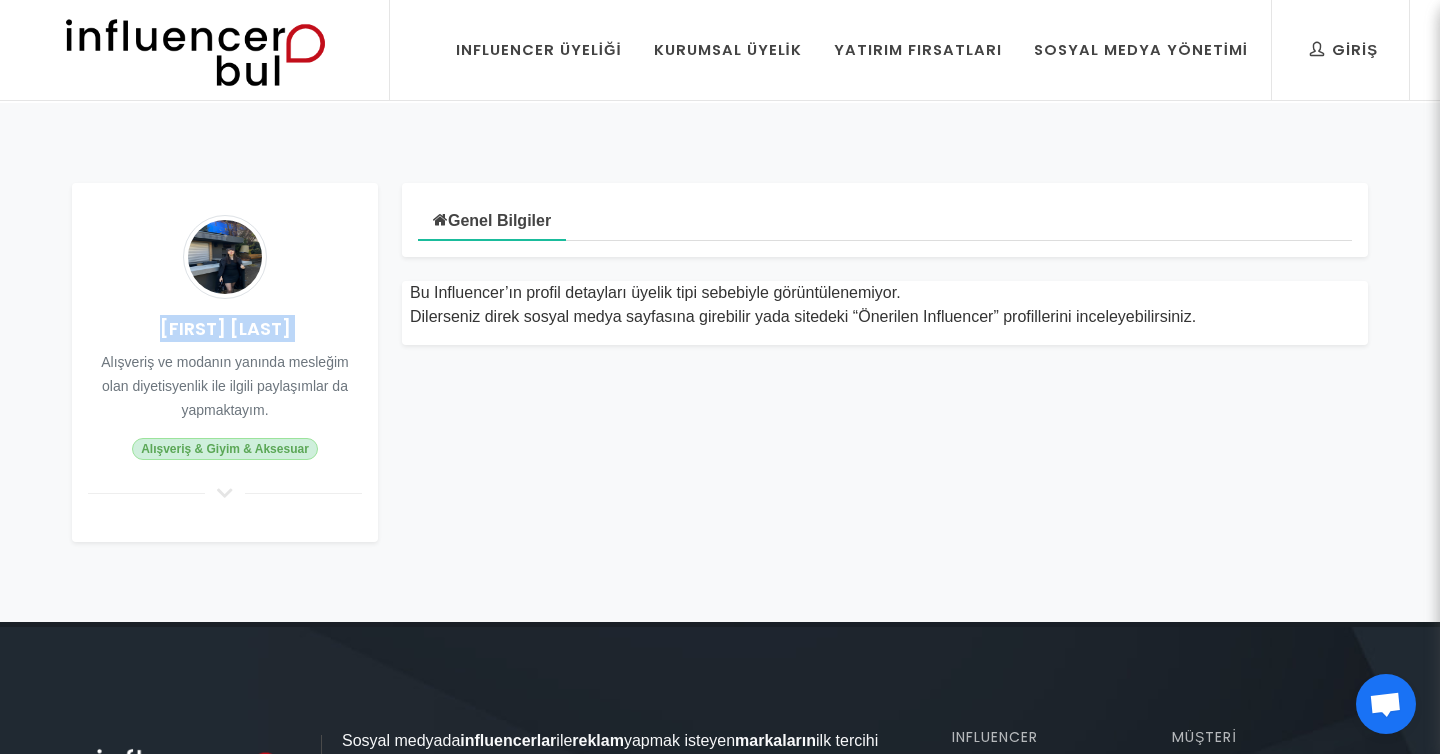 click on "[FIRST] [LAST]" at bounding box center (225, 328) 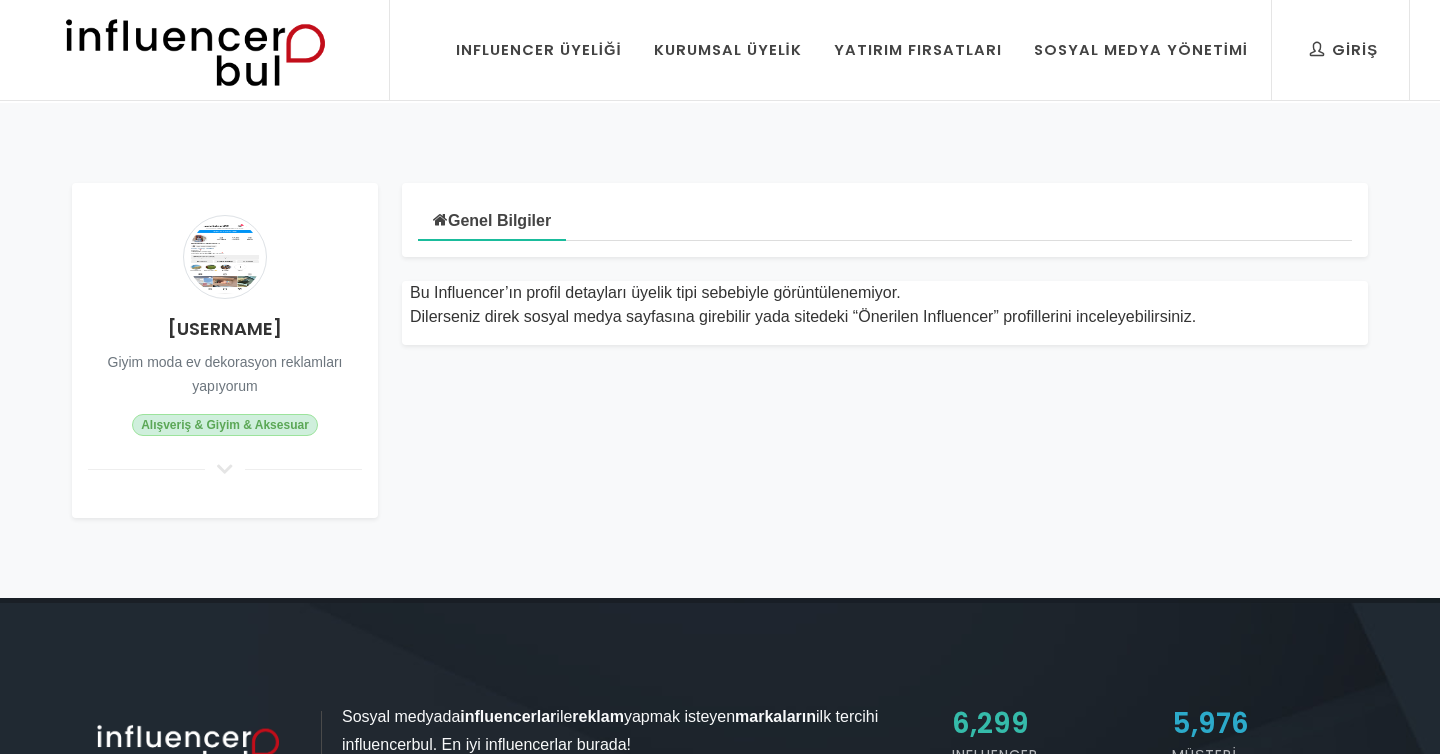 scroll, scrollTop: 0, scrollLeft: 0, axis: both 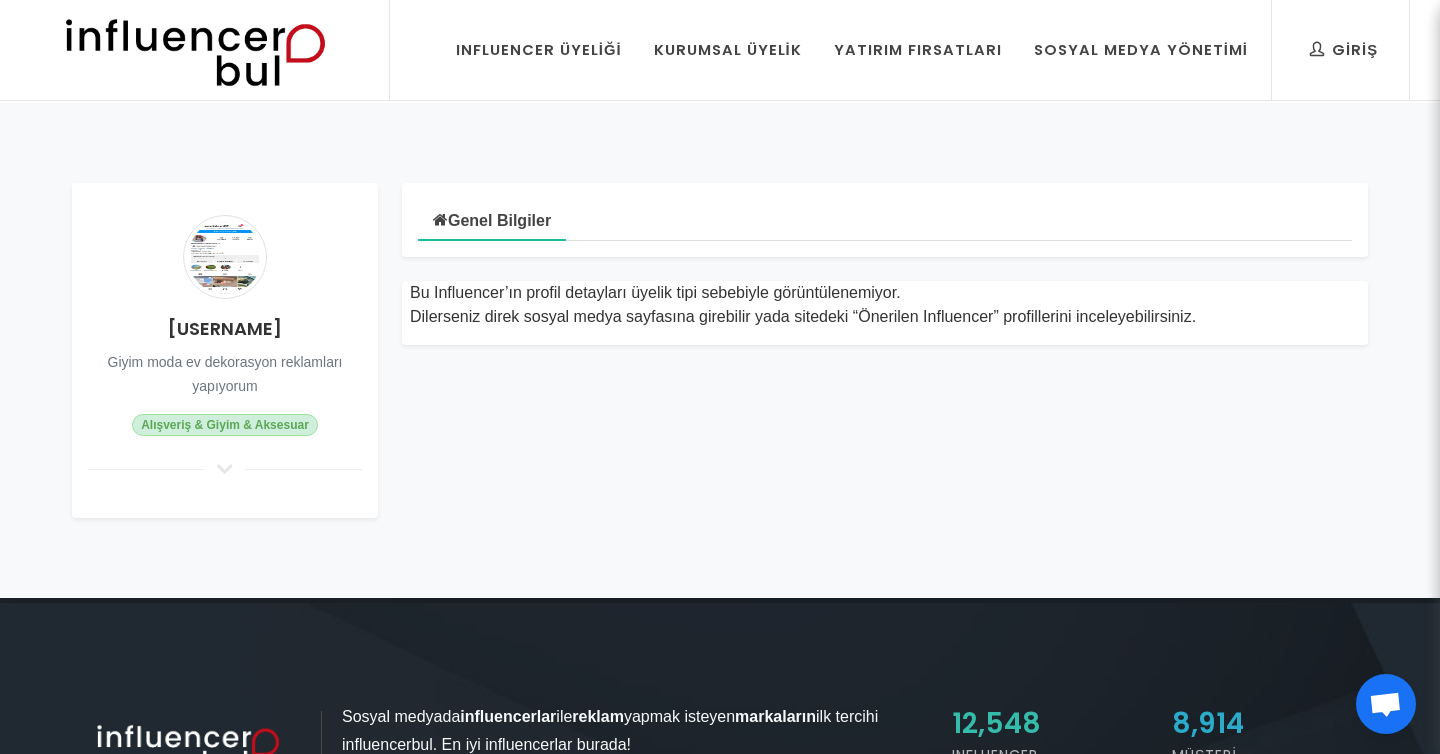 click at bounding box center (225, 257) 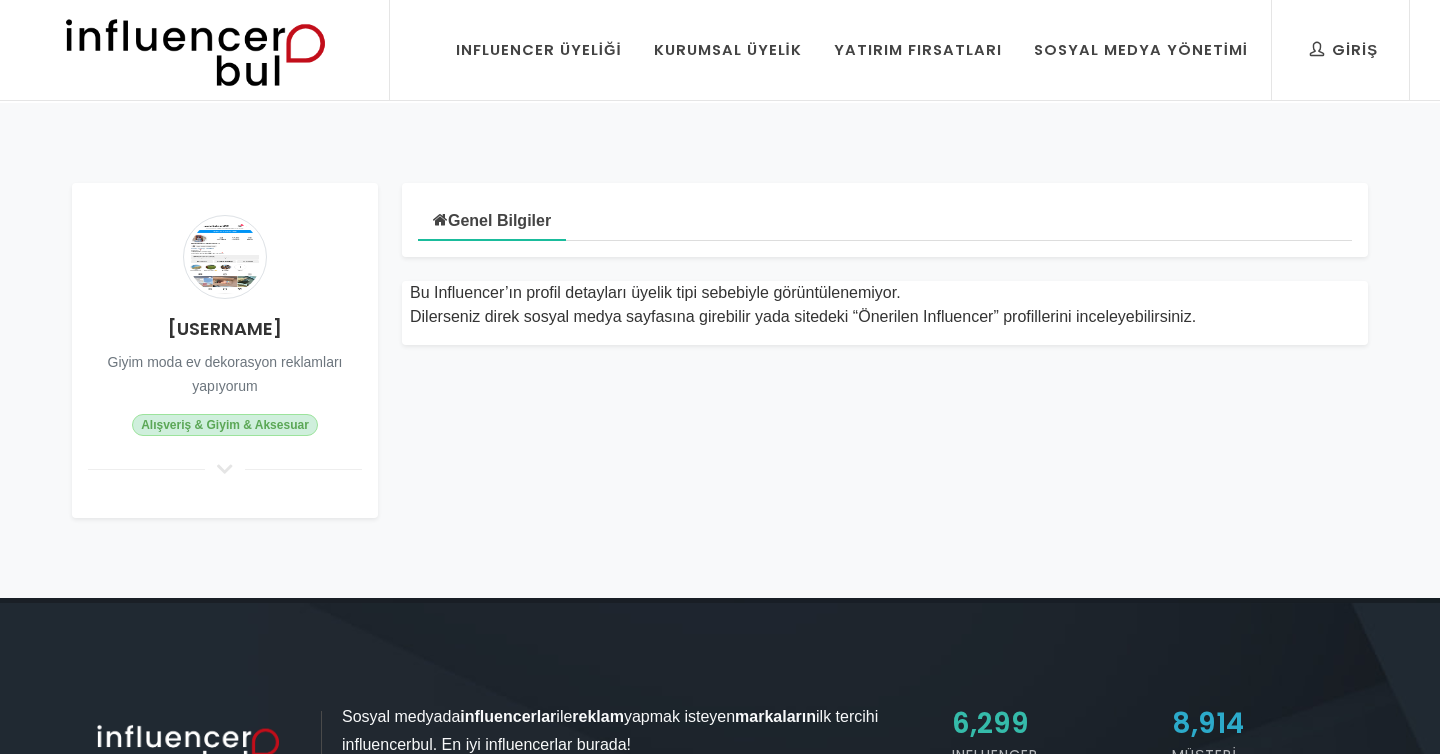 scroll, scrollTop: 0, scrollLeft: 0, axis: both 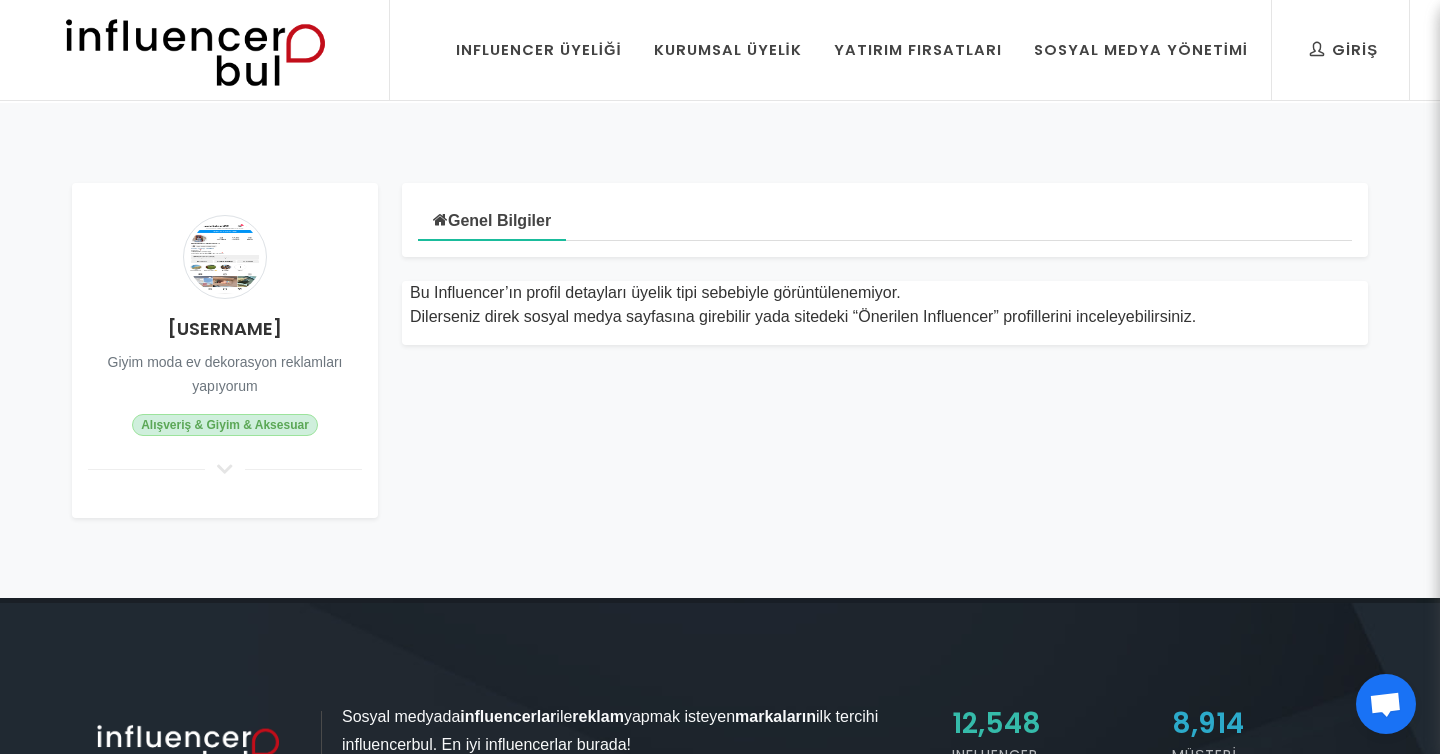 click on "[USERNAME]" at bounding box center [225, 328] 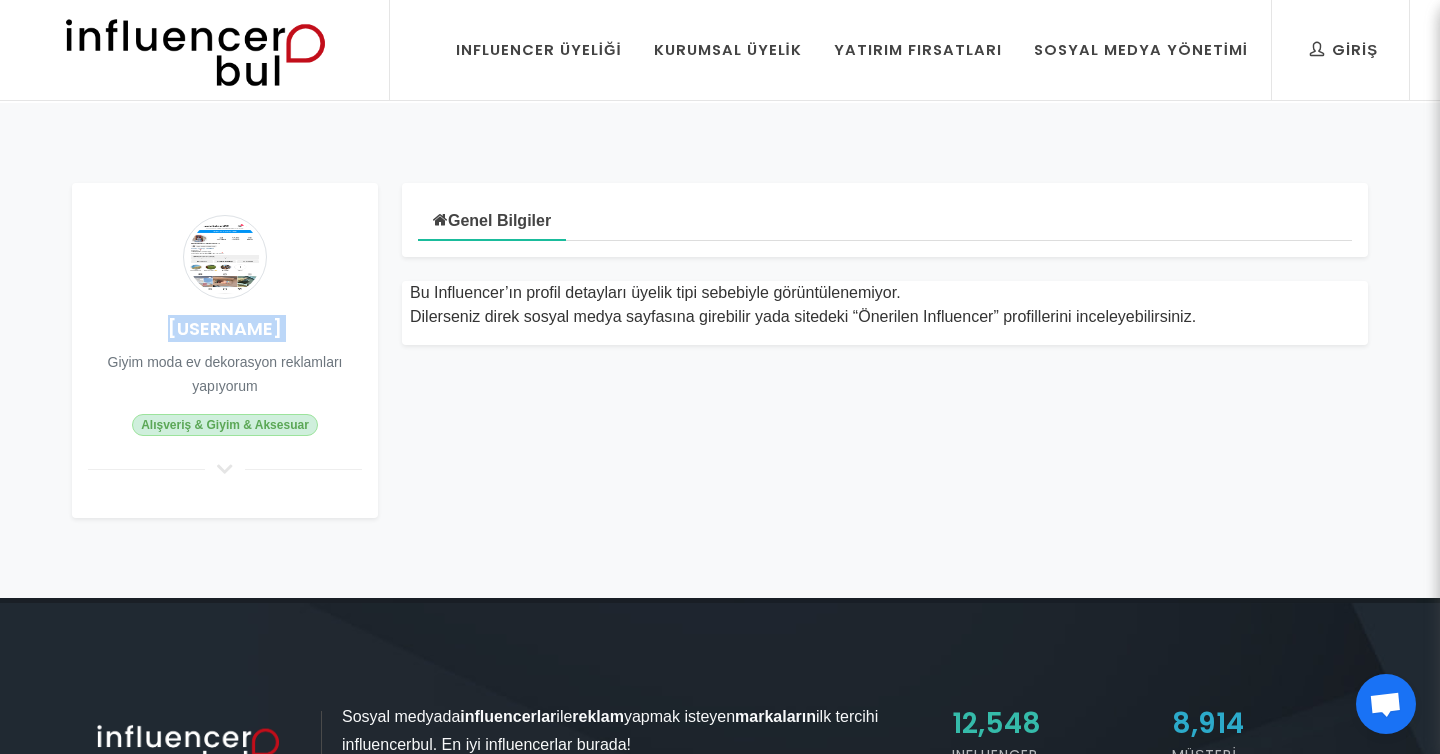 click on "Mervenurekdem22" at bounding box center (225, 328) 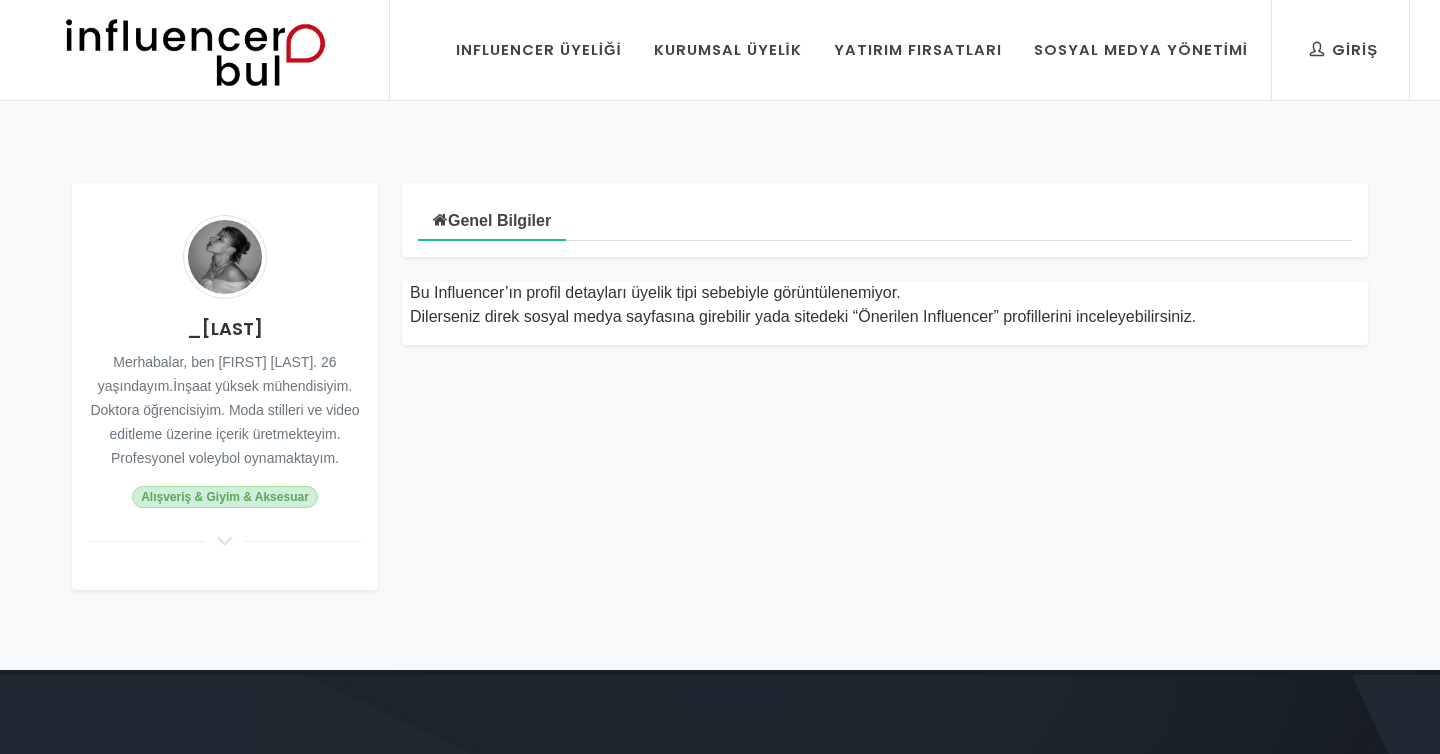 scroll, scrollTop: 0, scrollLeft: 0, axis: both 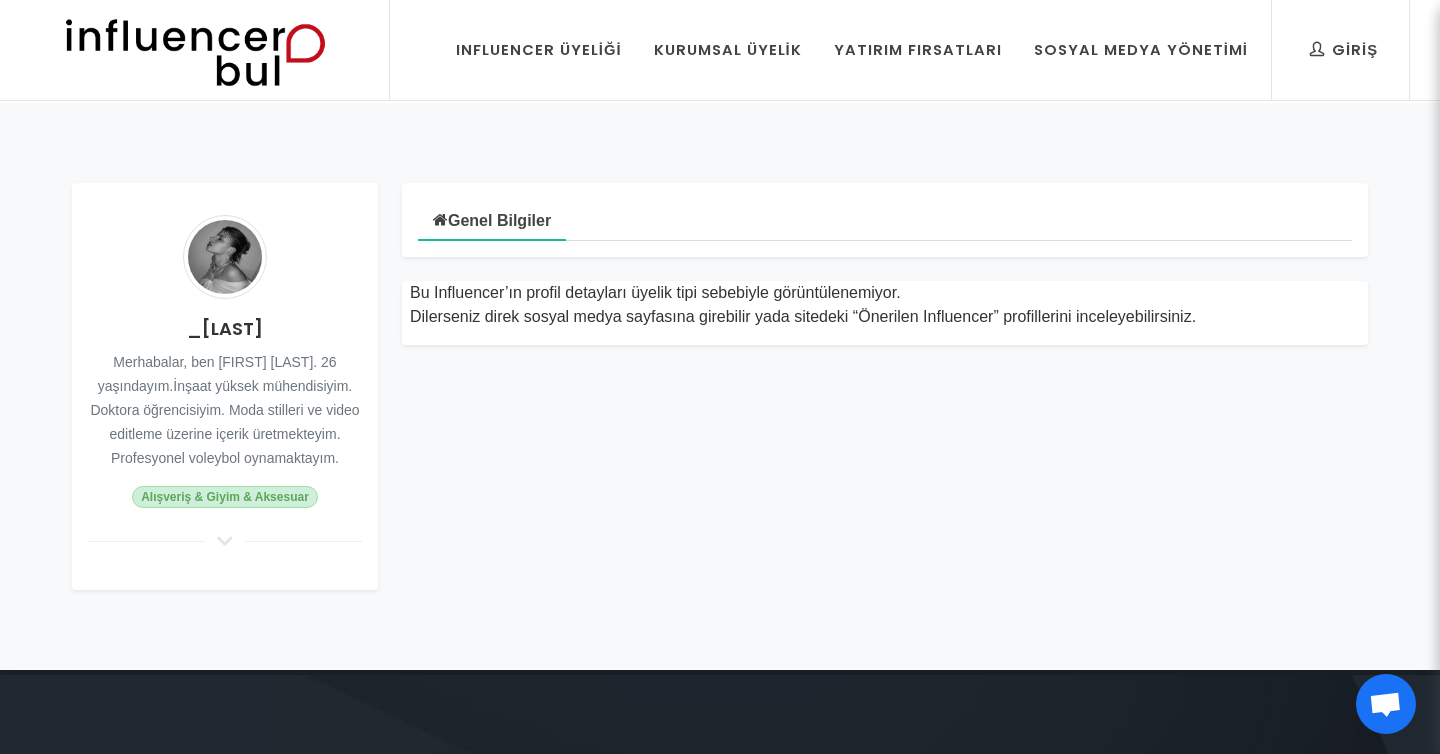 click on "_[LAST]" at bounding box center [225, 328] 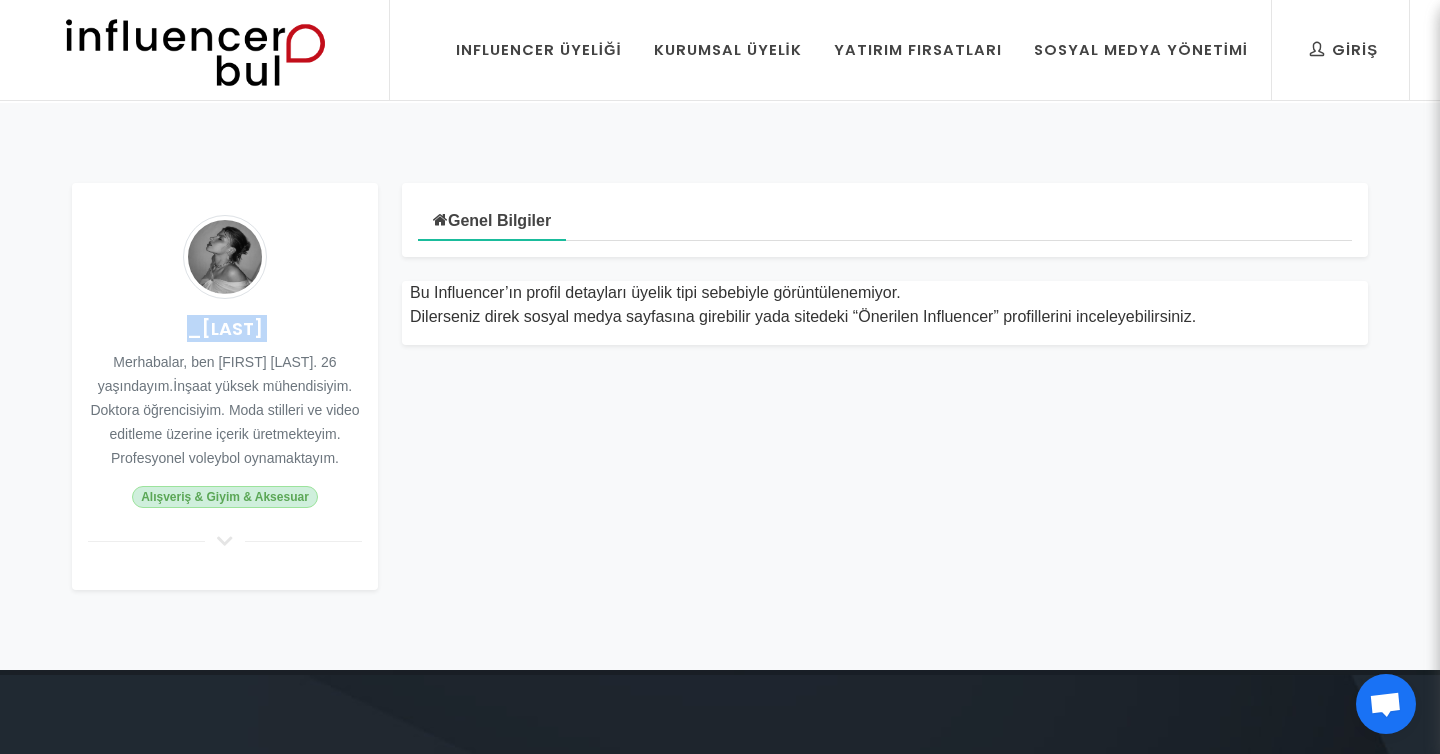 click on "_[LAST]" at bounding box center (225, 328) 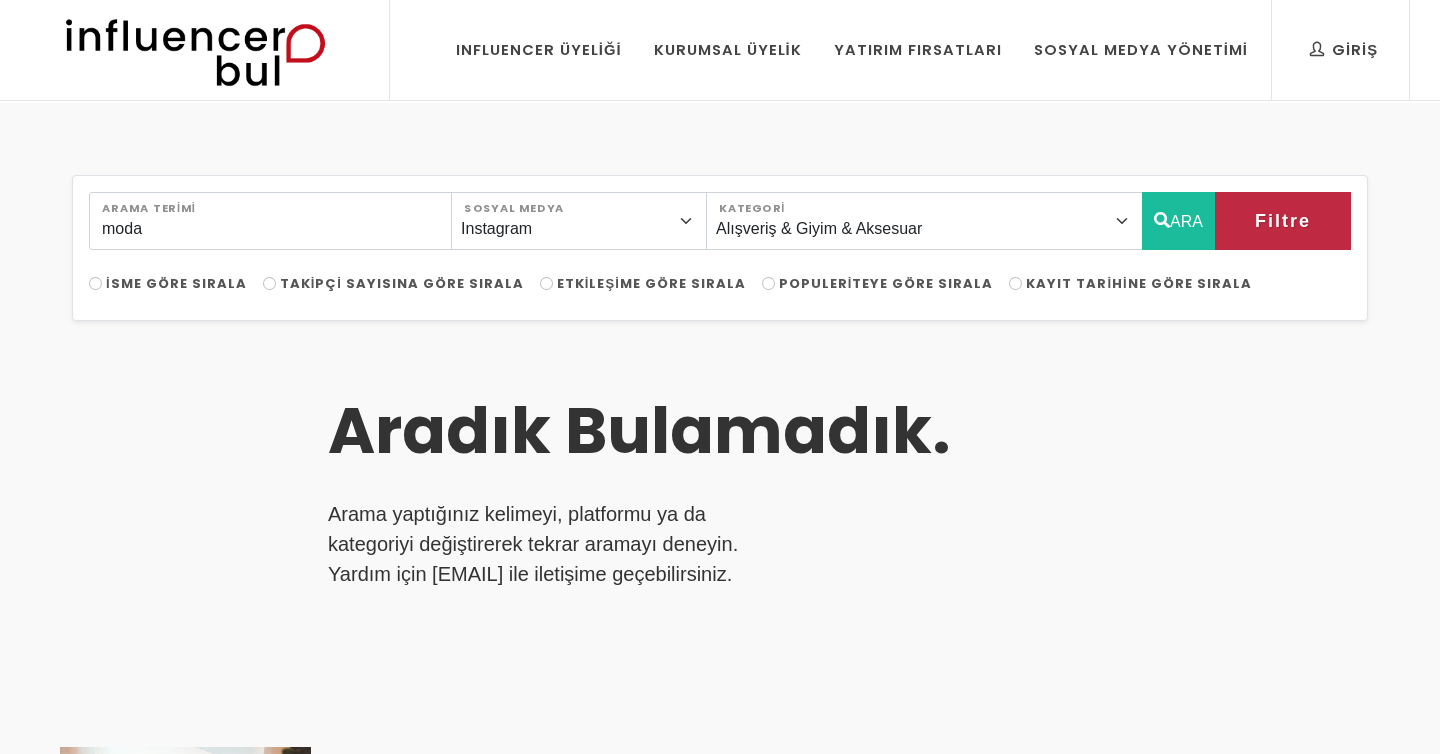 select on "2" 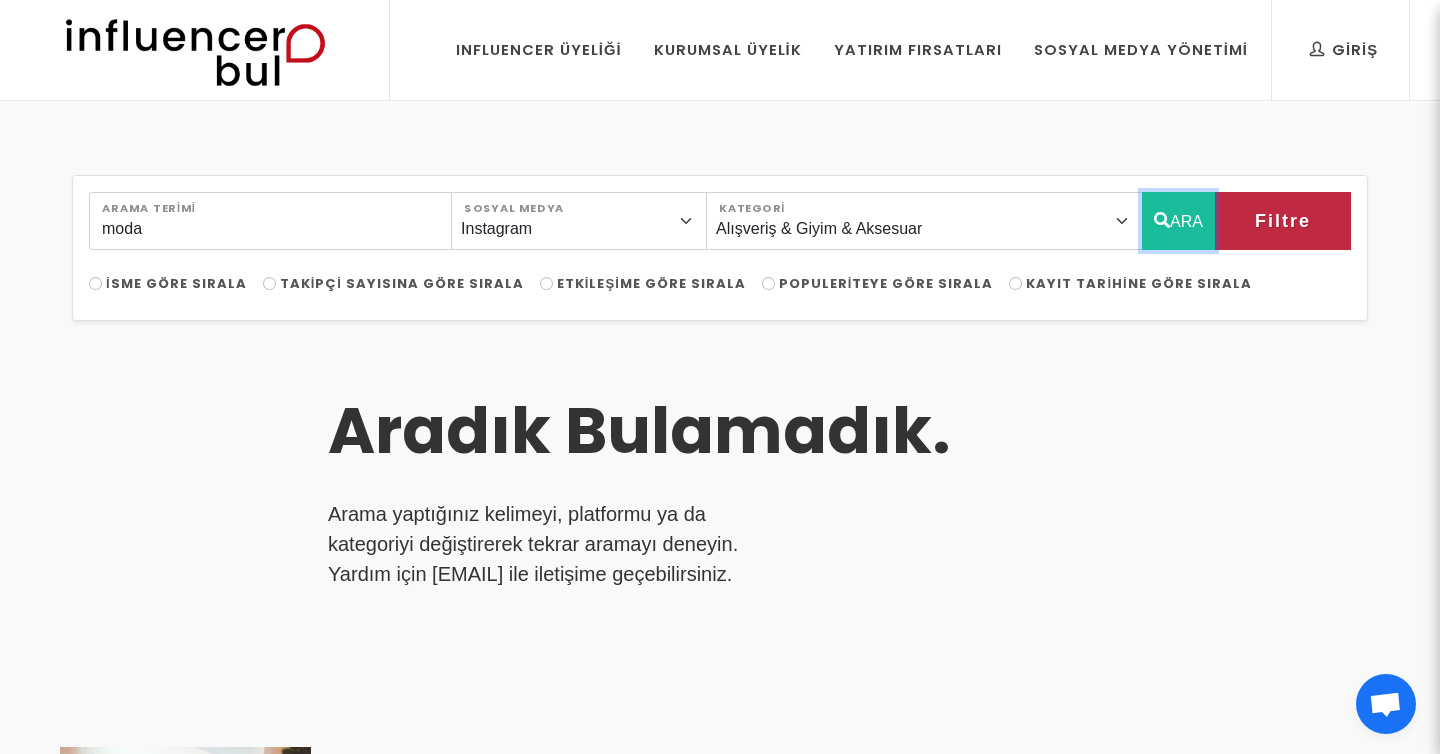 click on "ARA" at bounding box center (1178, 221) 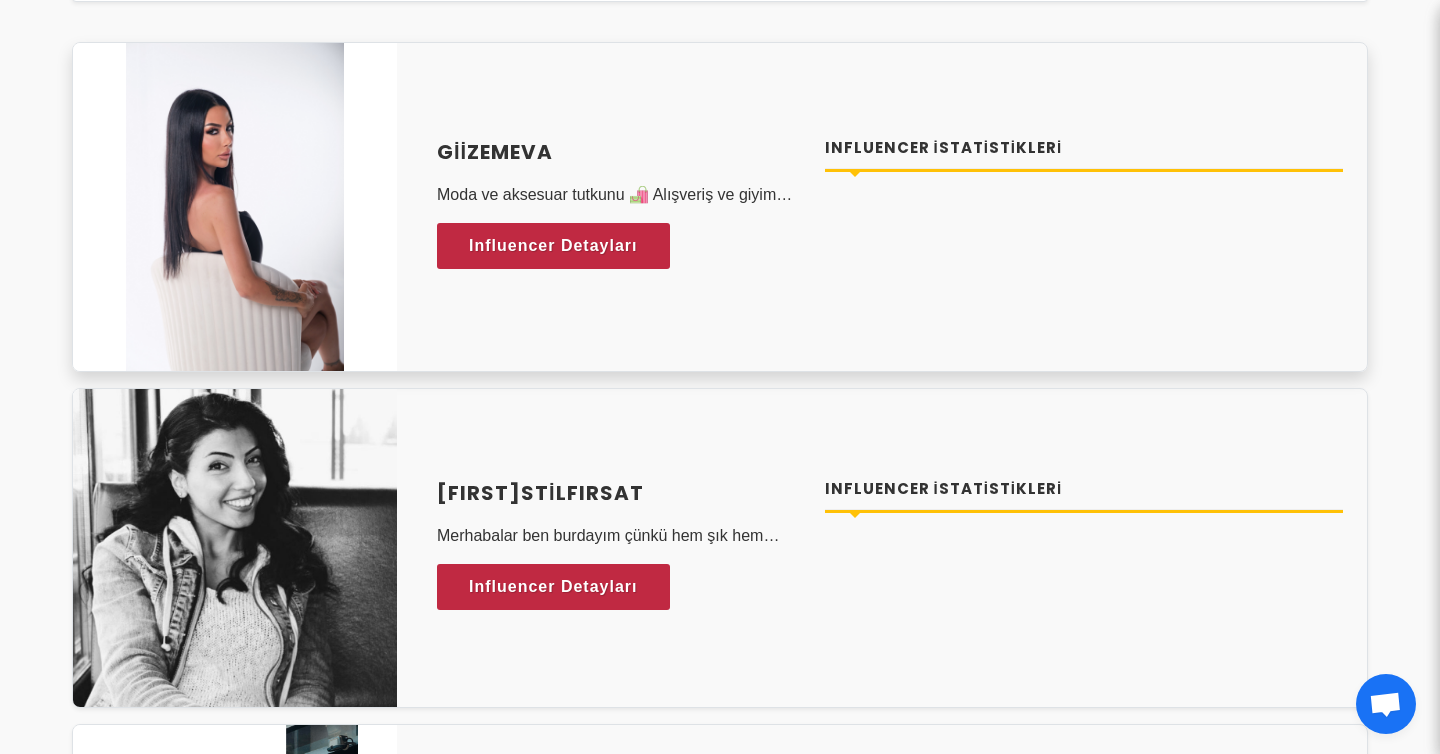 scroll, scrollTop: 327, scrollLeft: 0, axis: vertical 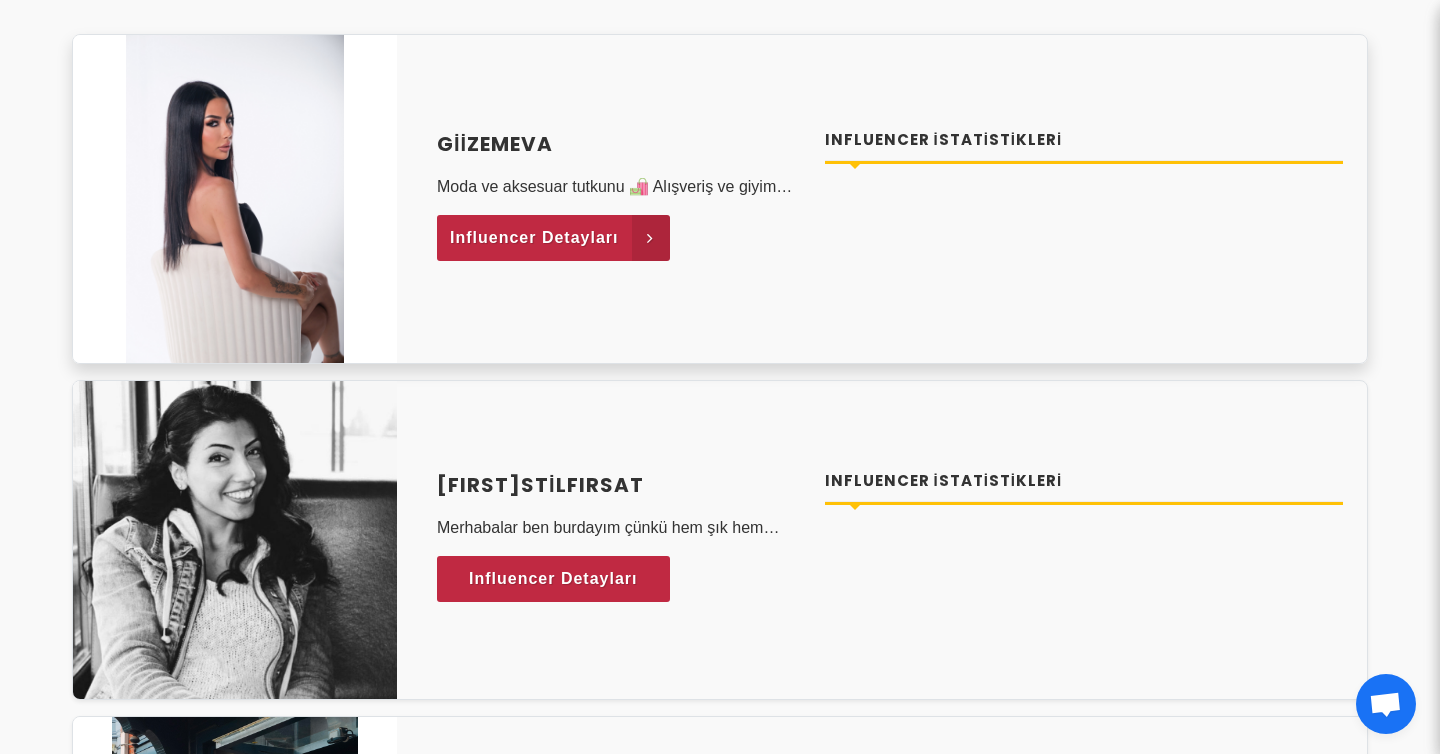 click on "Influencer Detayları" at bounding box center (534, 238) 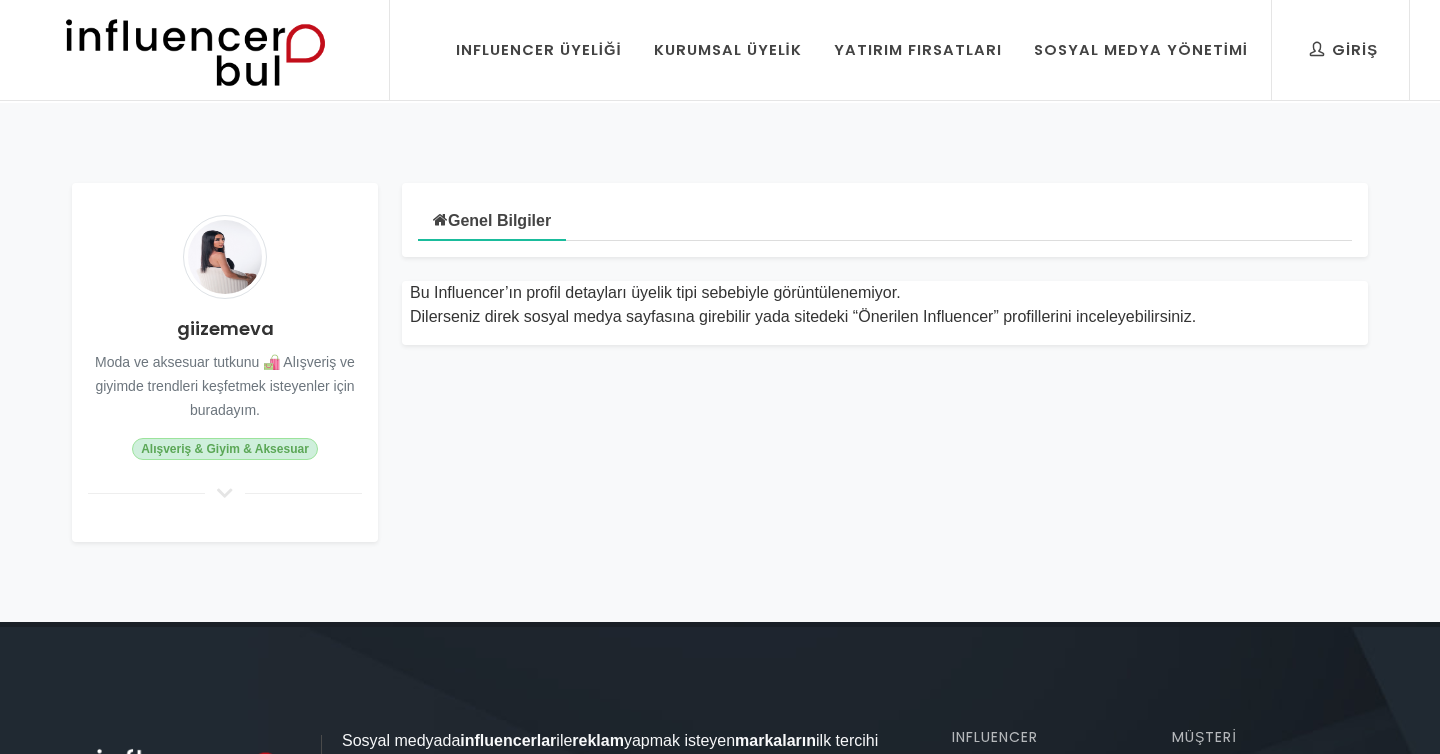 scroll, scrollTop: 0, scrollLeft: 0, axis: both 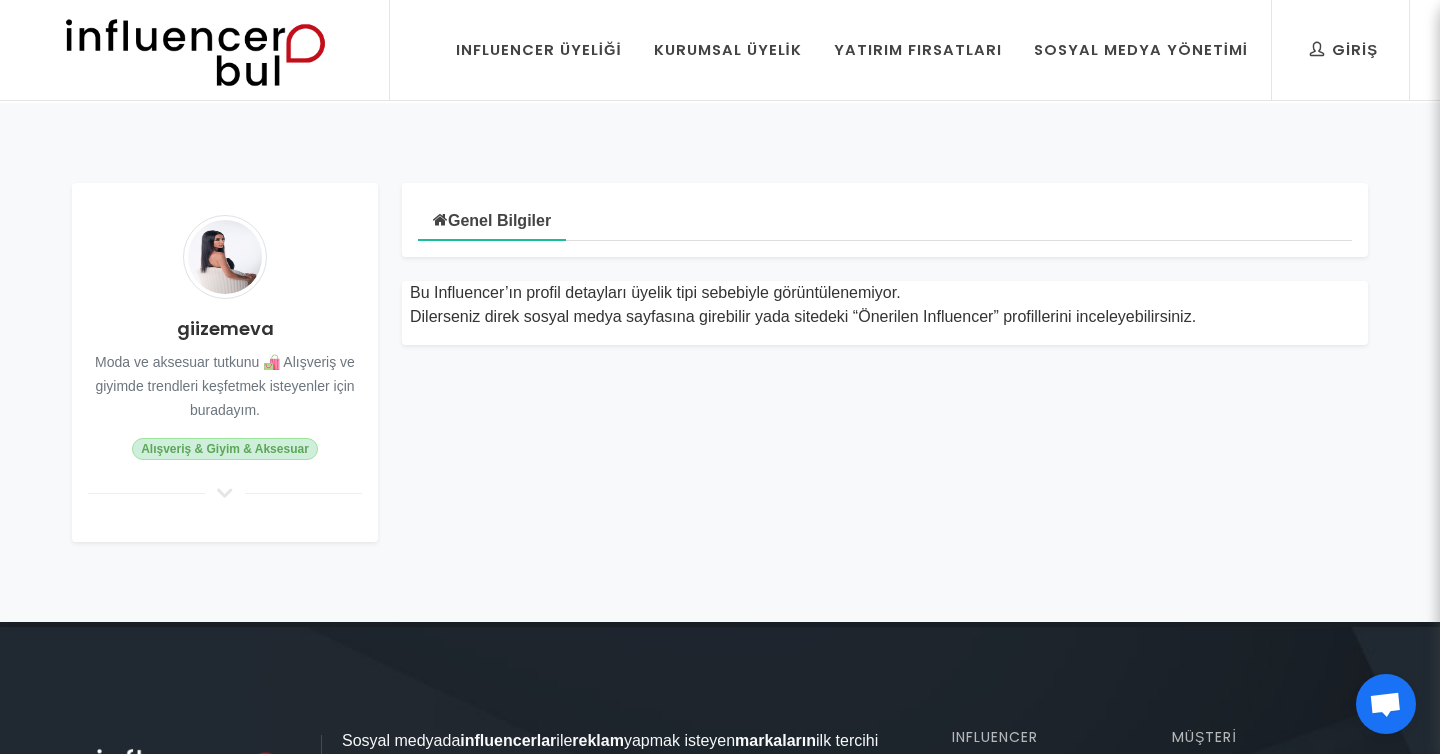 click on "giizemeva" at bounding box center [225, 328] 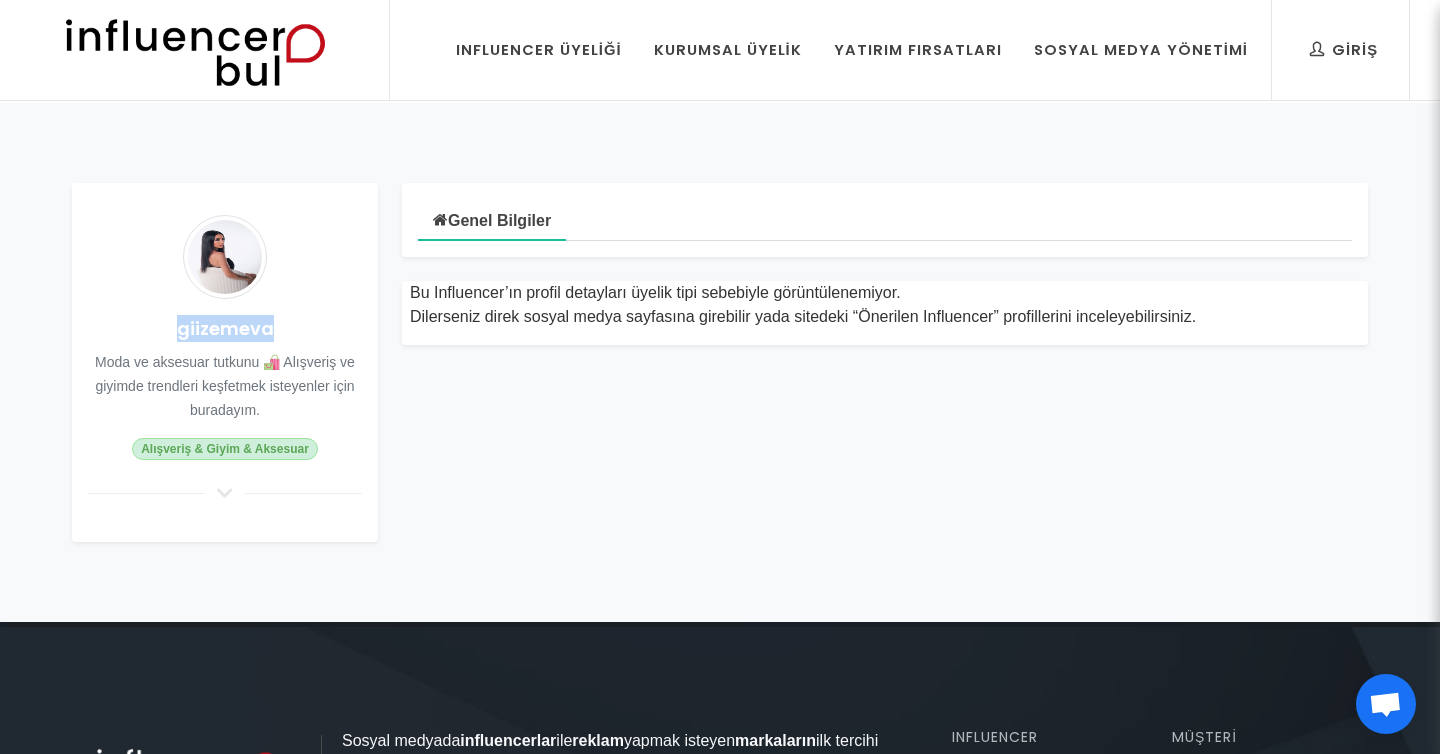 click on "giizemeva" at bounding box center (225, 328) 